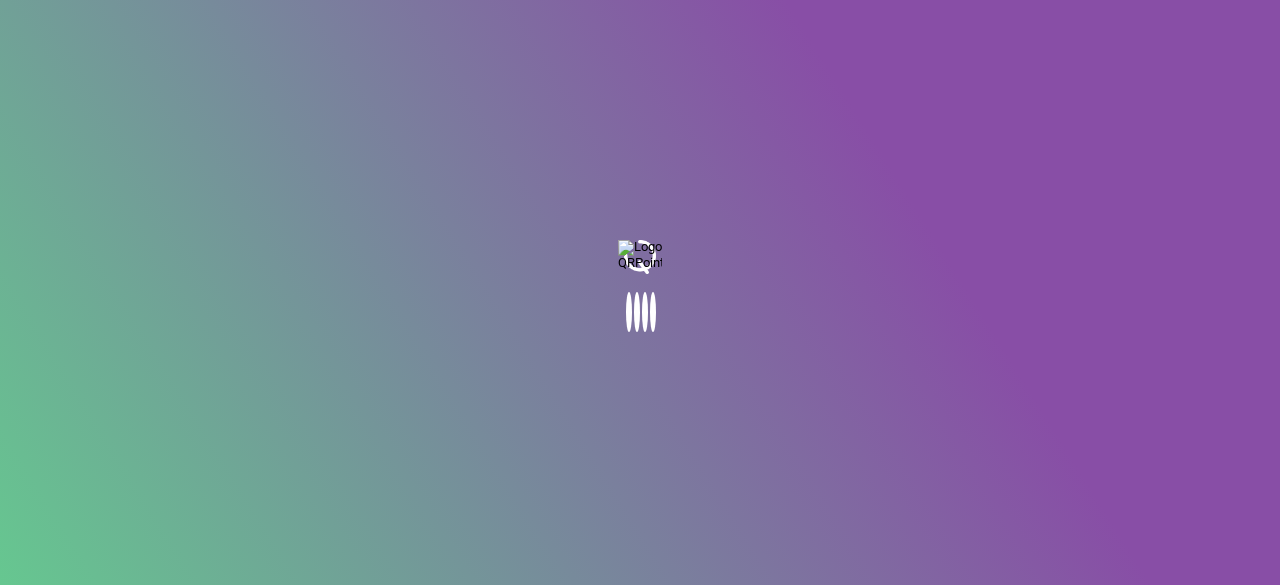 scroll, scrollTop: 0, scrollLeft: 0, axis: both 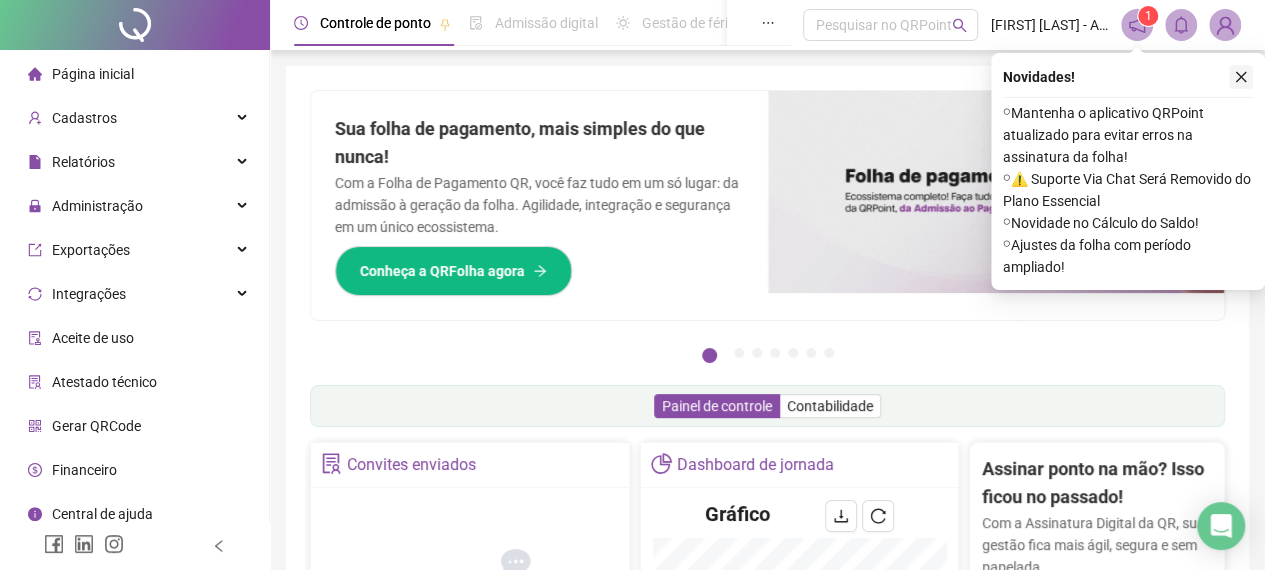 click at bounding box center [1241, 77] 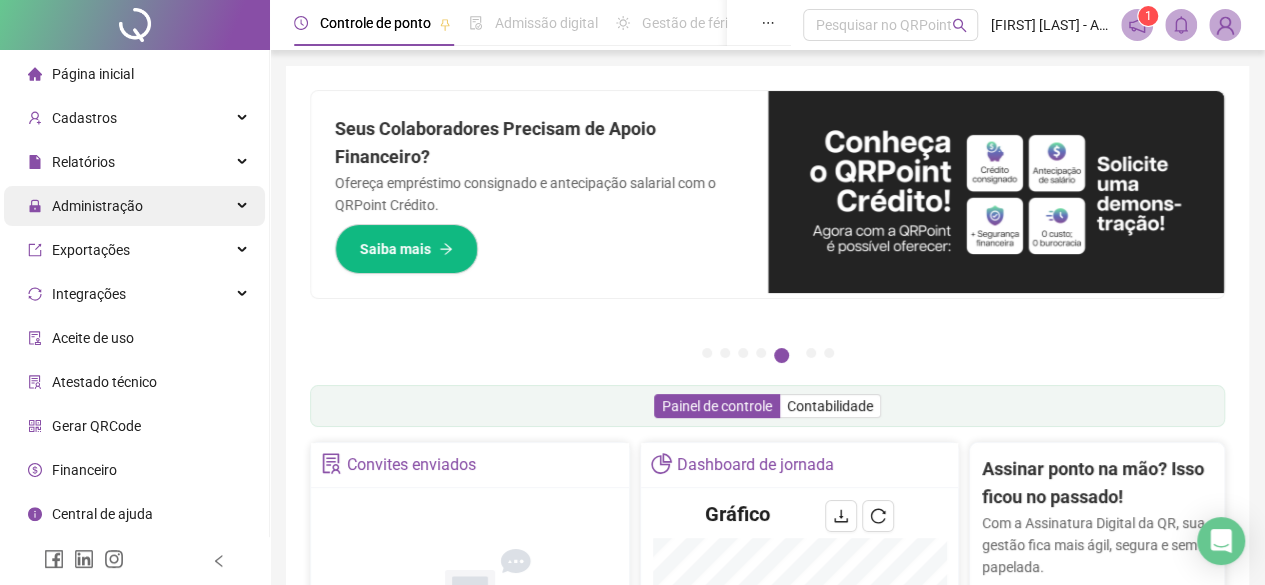 click on "Administração" at bounding box center (134, 206) 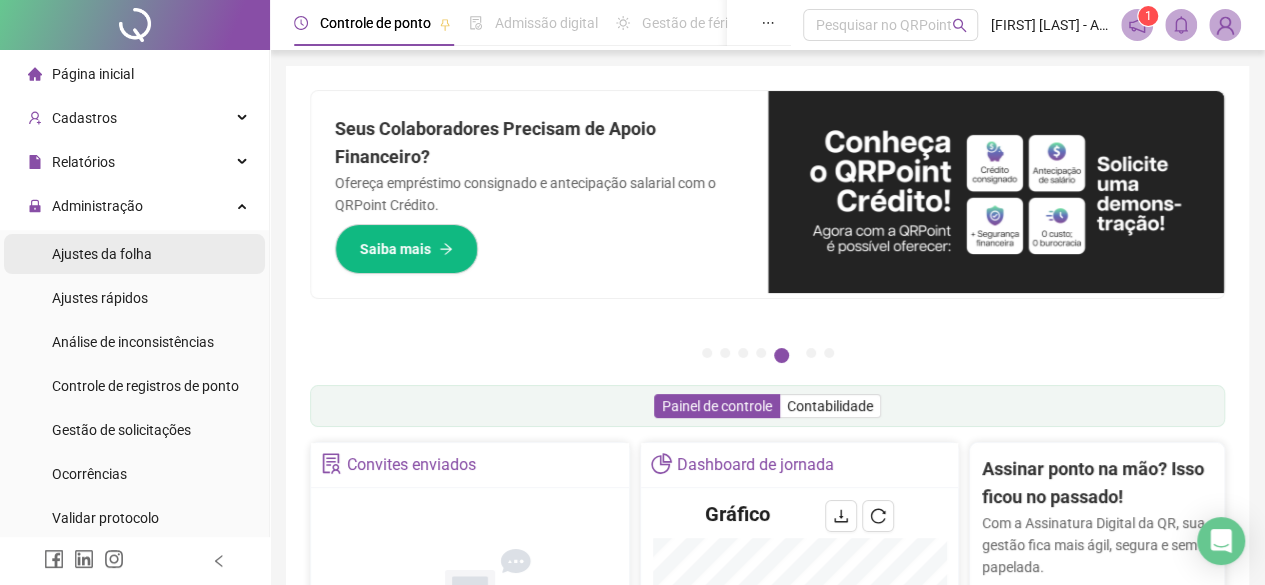 click on "Ajustes da folha" at bounding box center [102, 254] 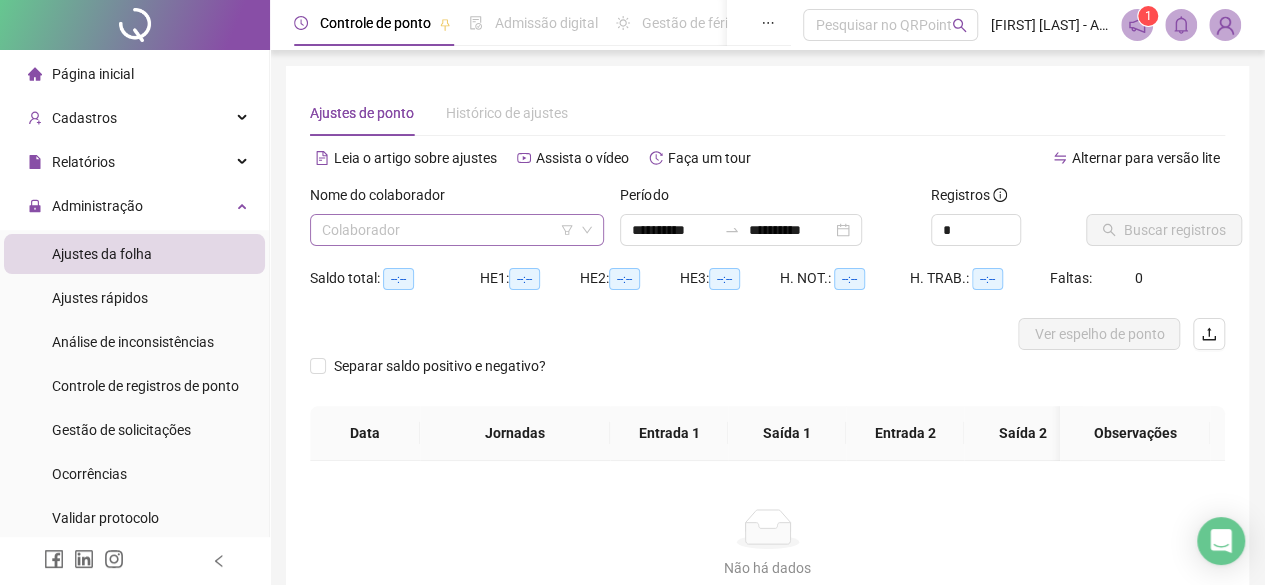 click at bounding box center [448, 230] 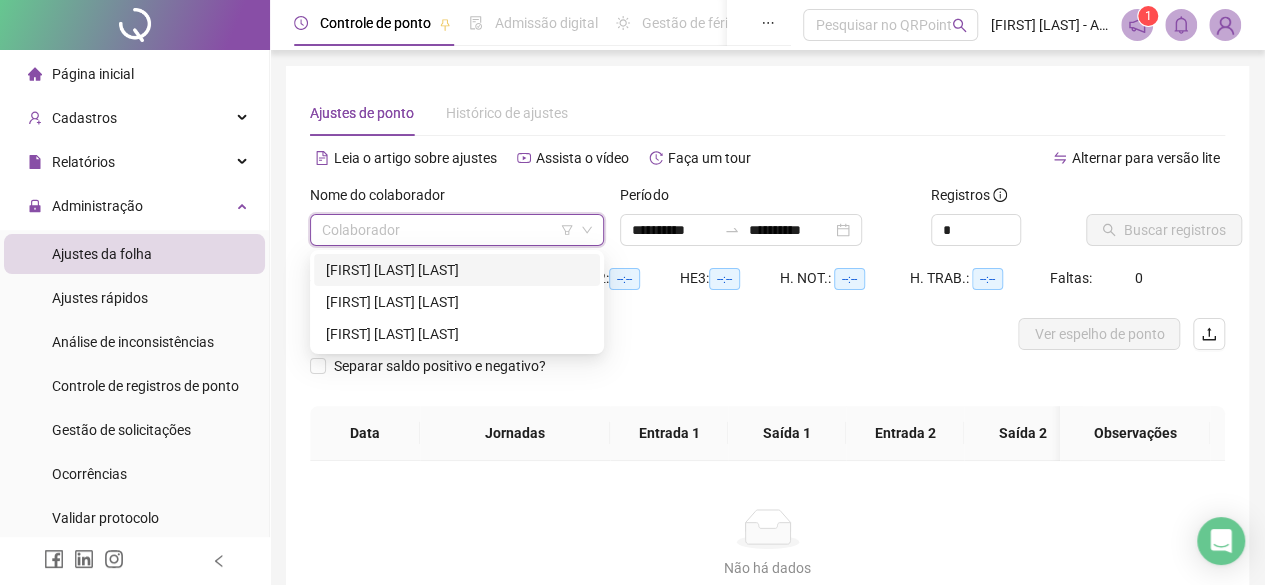 click on "[FIRST] [LAST] [LAST]" at bounding box center (457, 270) 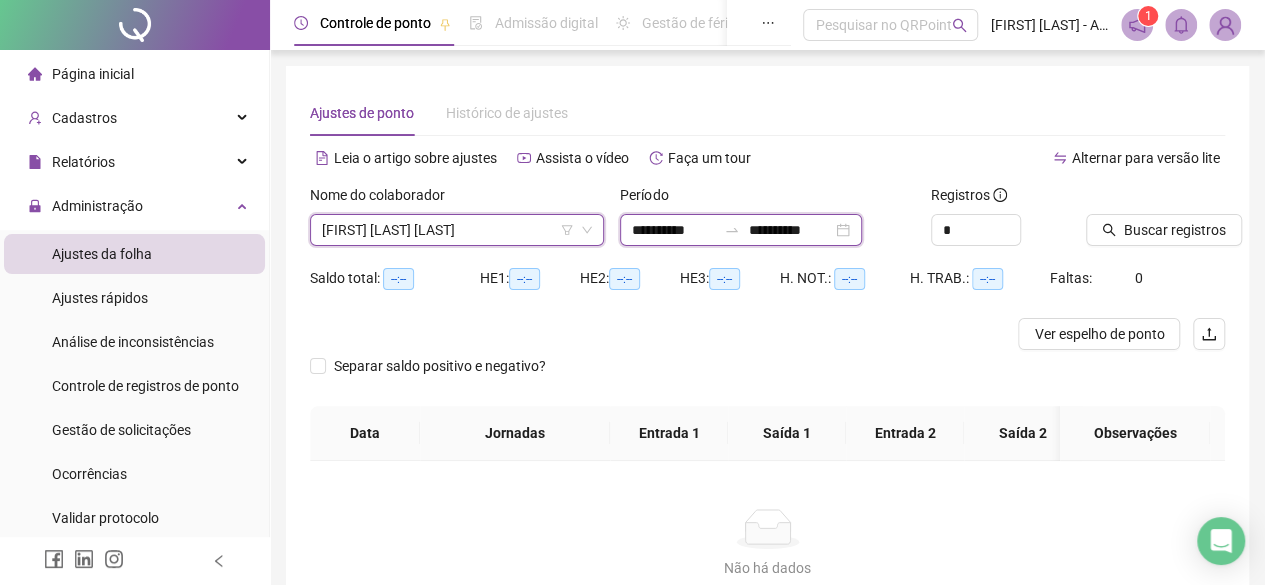 click on "**********" at bounding box center (674, 230) 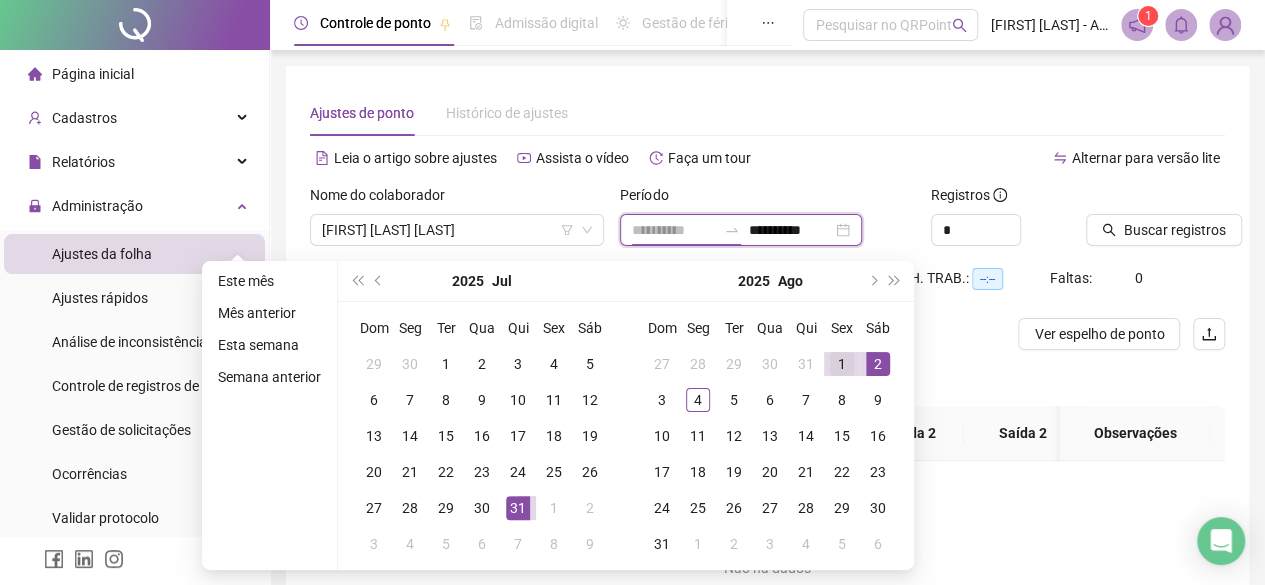 type on "**********" 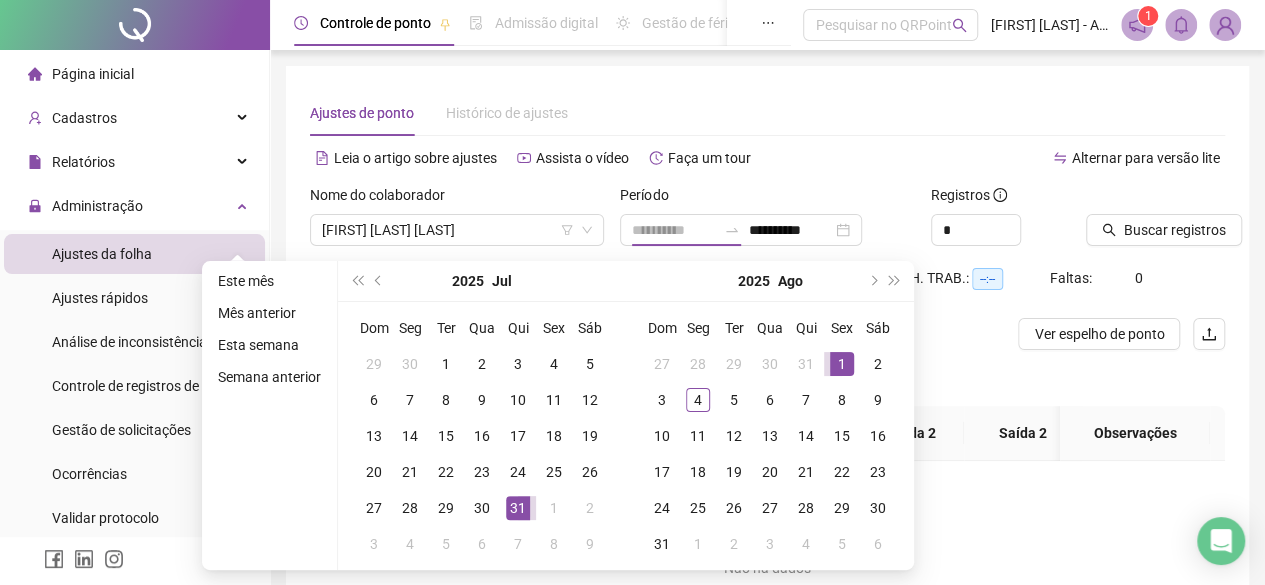 click on "1" at bounding box center [842, 364] 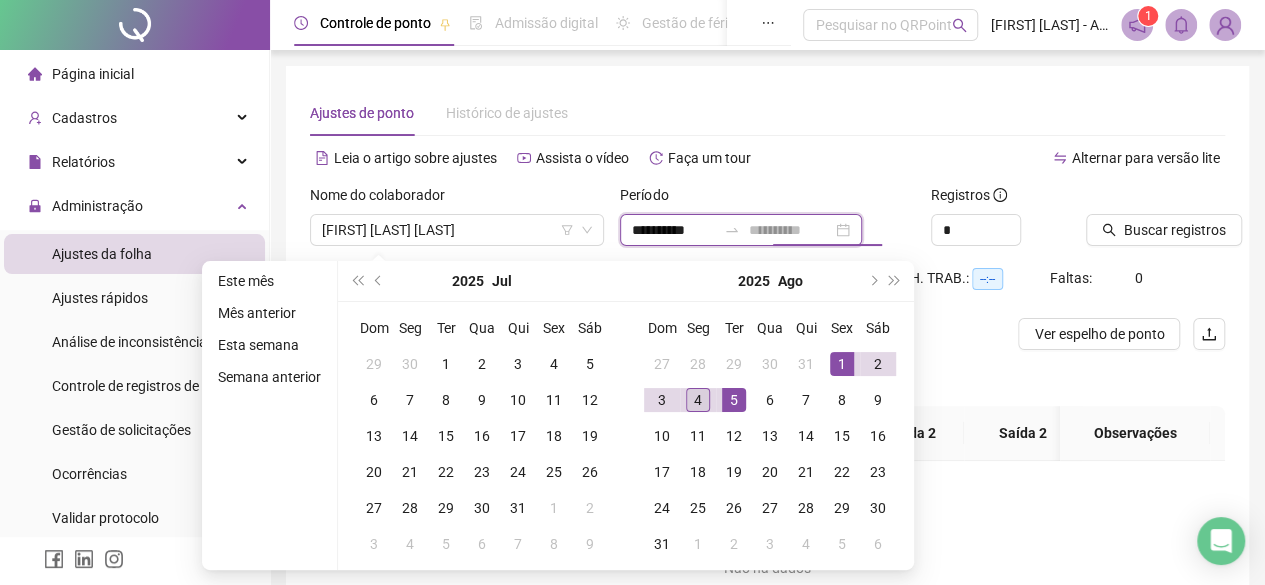 type on "**********" 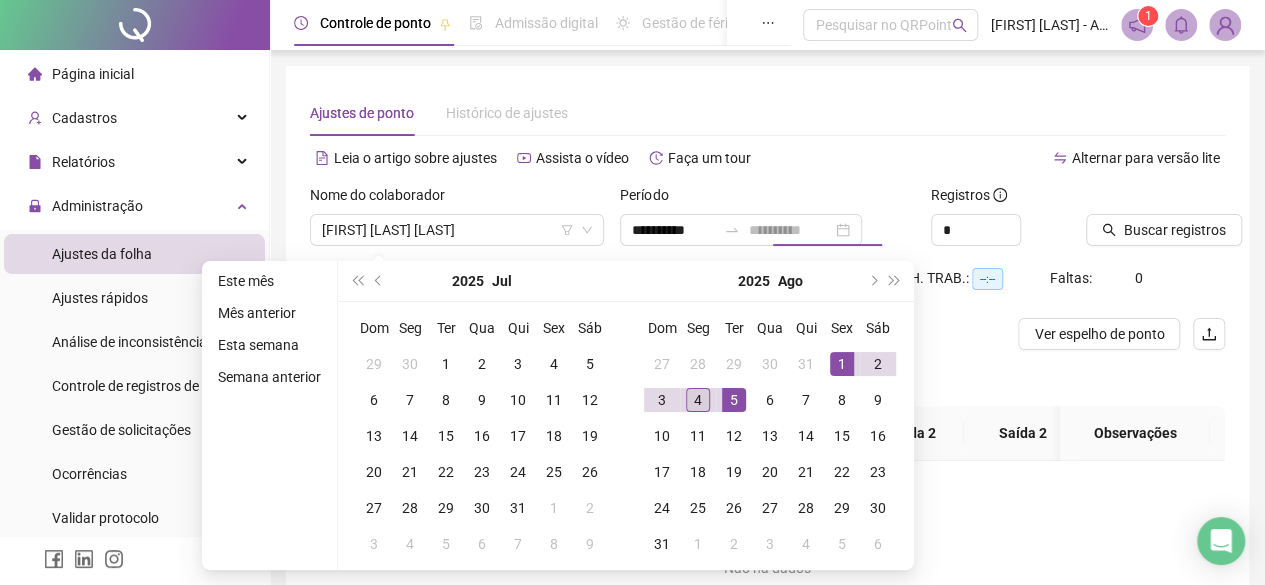 click on "4" at bounding box center (698, 400) 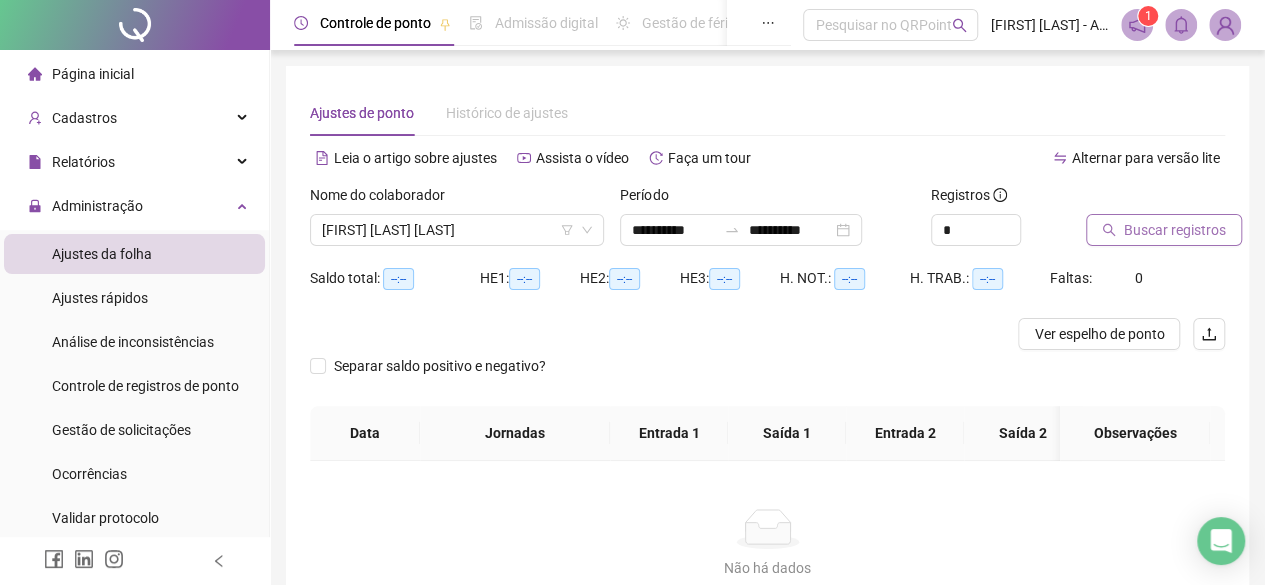click on "Buscar registros" at bounding box center (1175, 230) 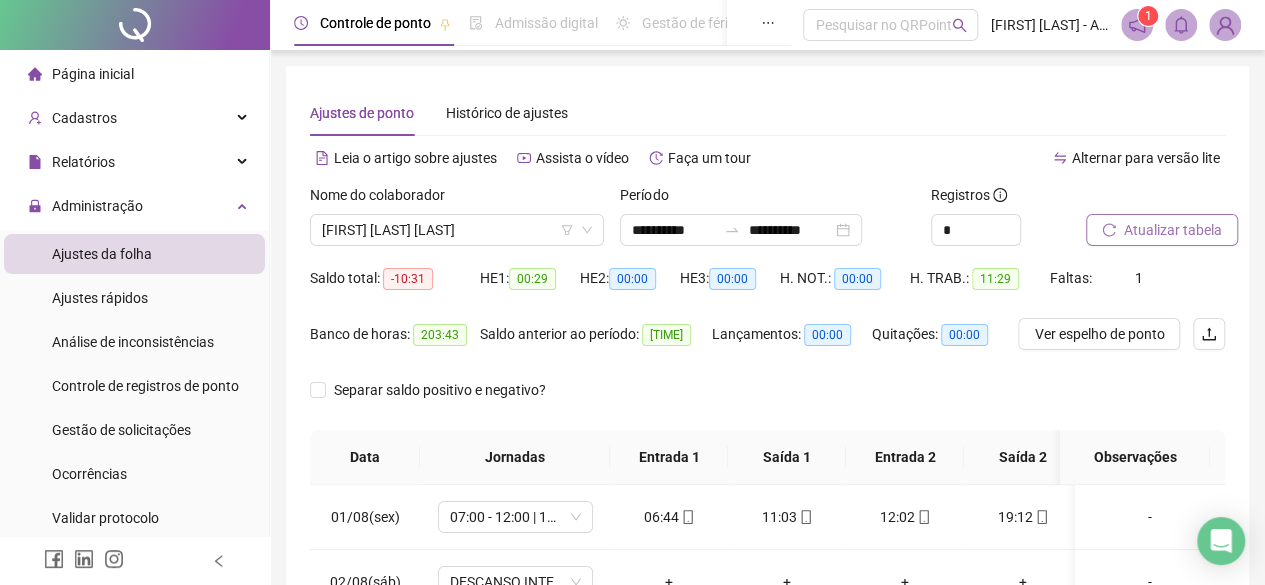 click on "Atualizar tabela" at bounding box center [1173, 230] 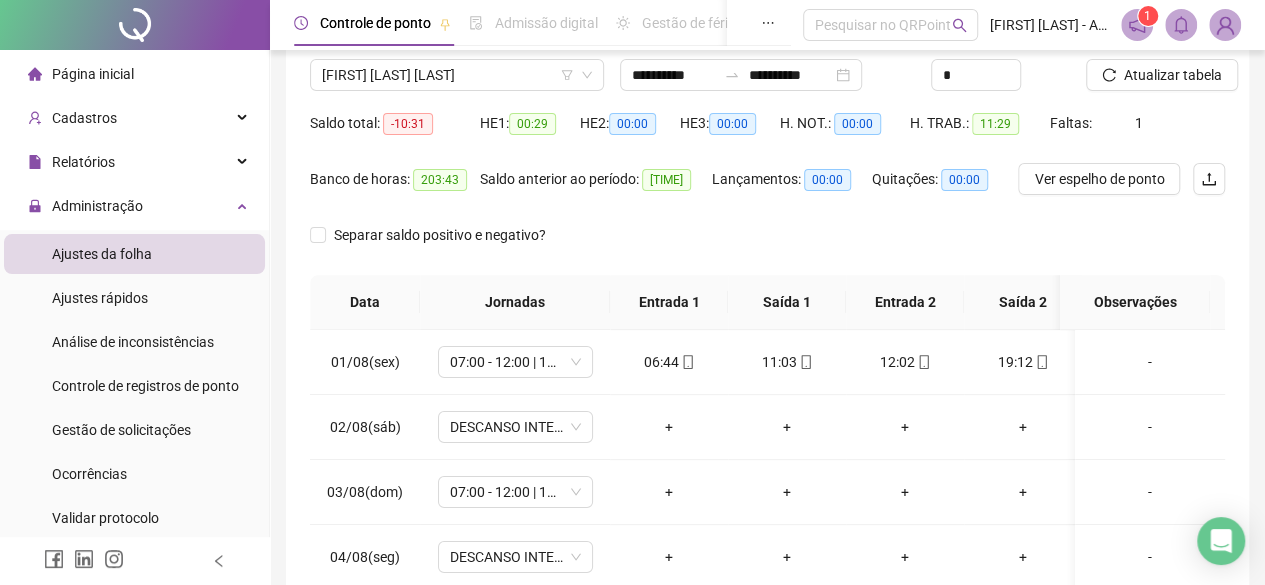 scroll, scrollTop: 166, scrollLeft: 0, axis: vertical 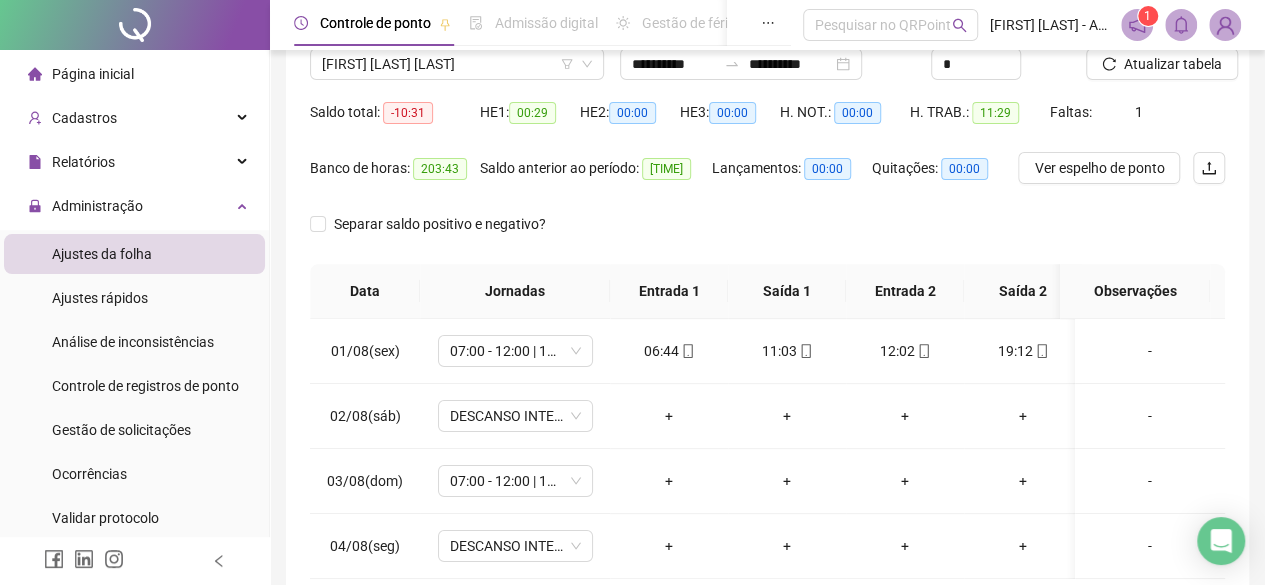 click on "Separar saldo positivo e negativo?" at bounding box center [767, 236] 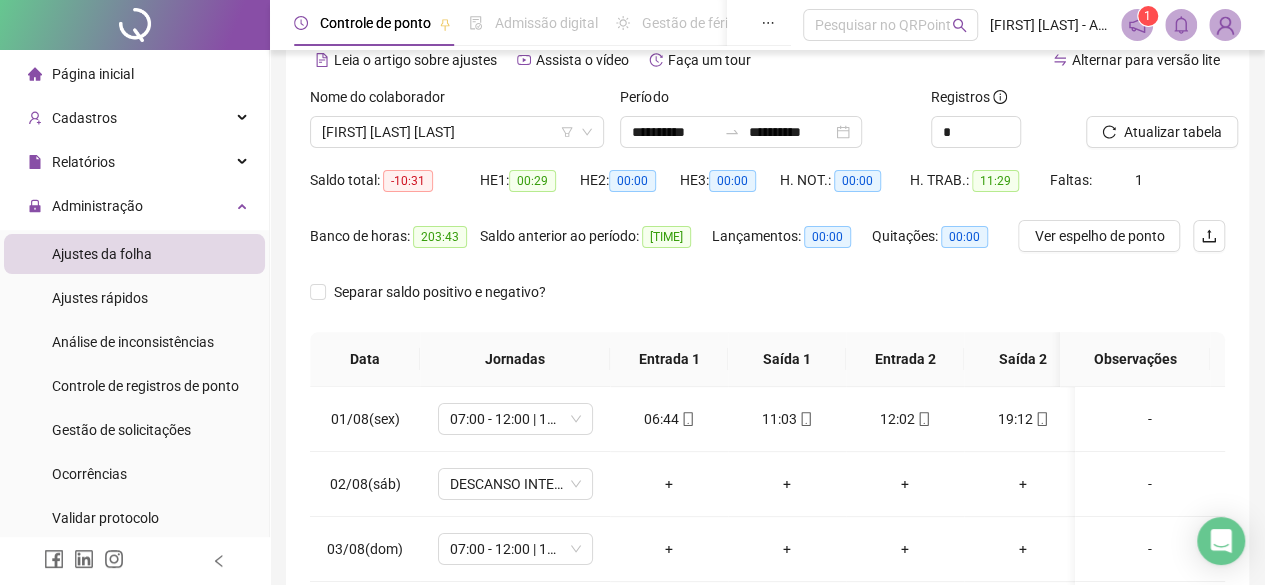 scroll, scrollTop: 66, scrollLeft: 0, axis: vertical 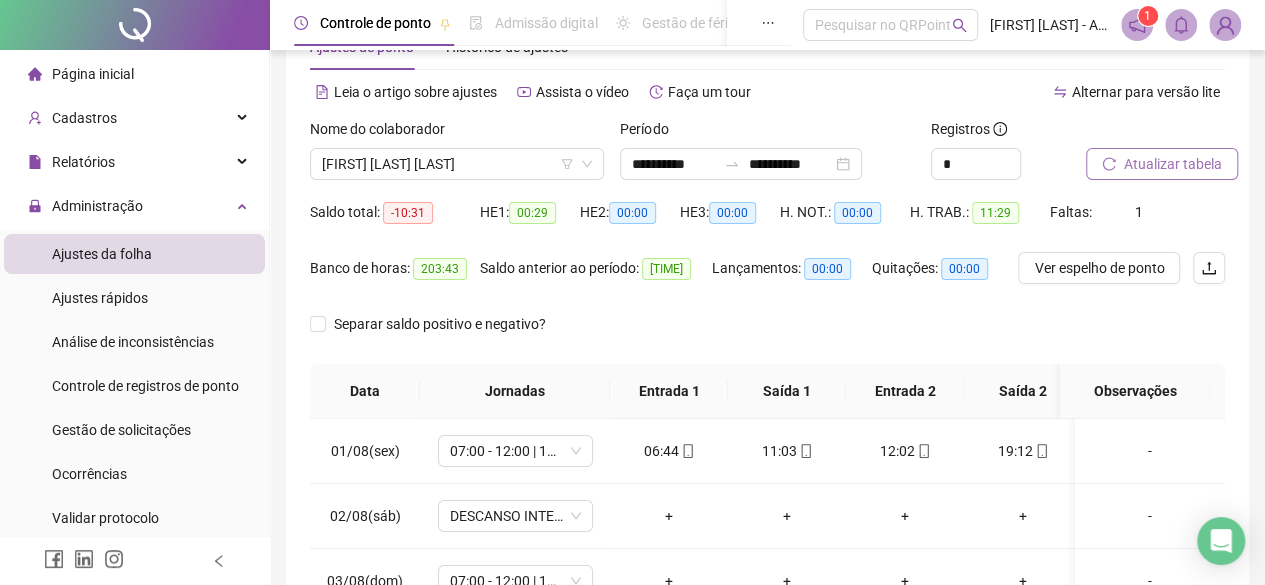 click on "Atualizar tabela" at bounding box center (1162, 164) 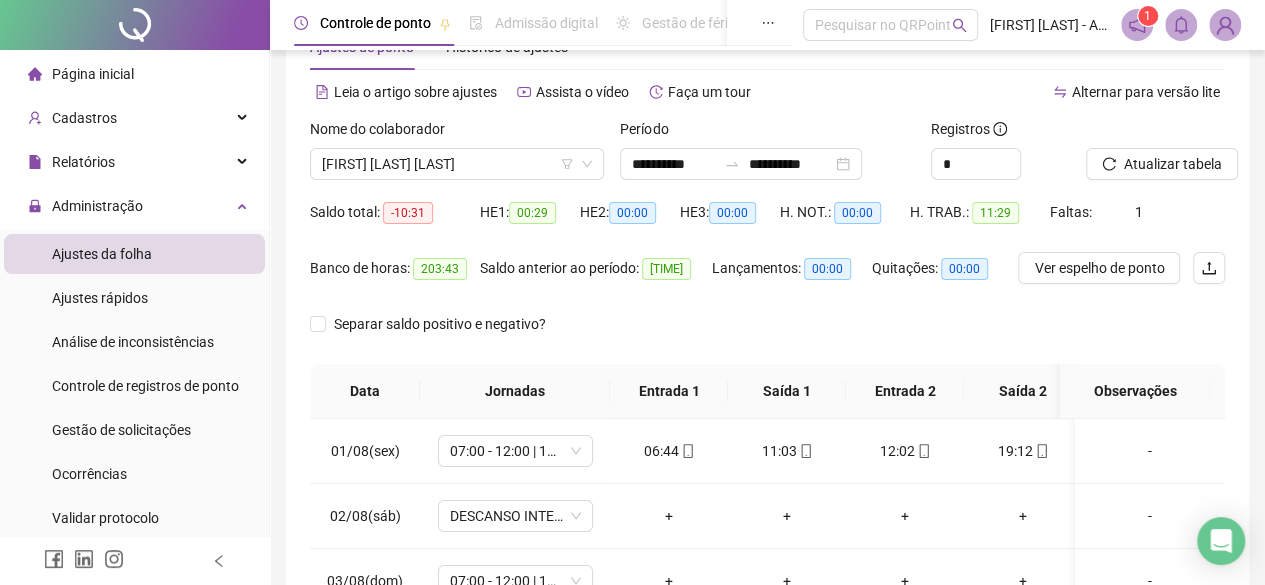scroll, scrollTop: 214, scrollLeft: 0, axis: vertical 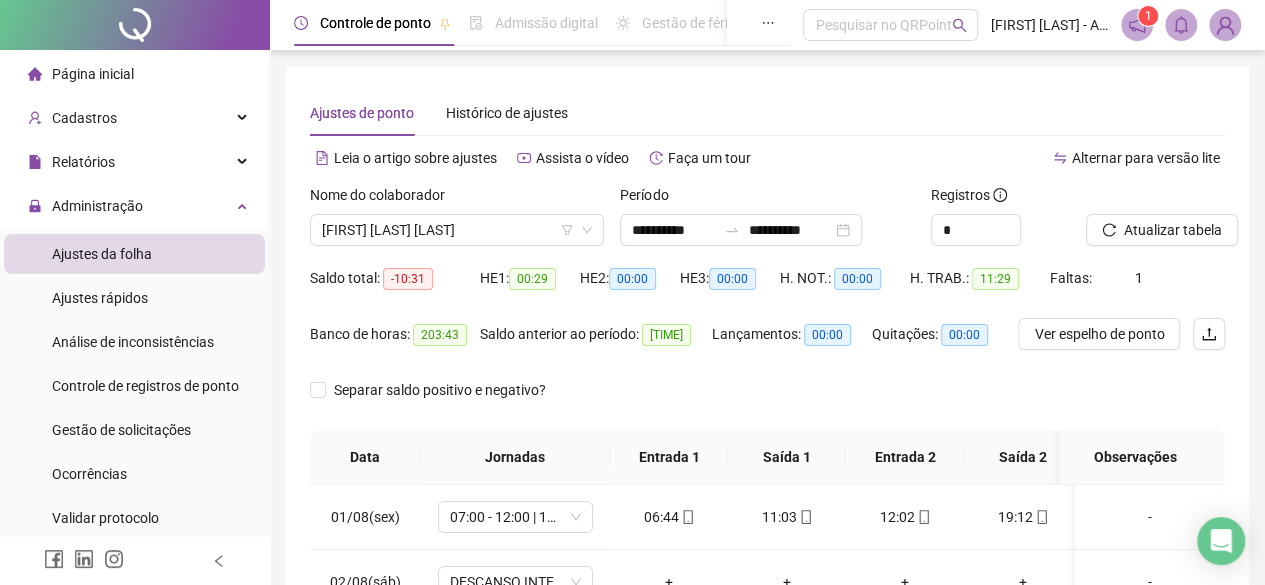 click at bounding box center (1130, 199) 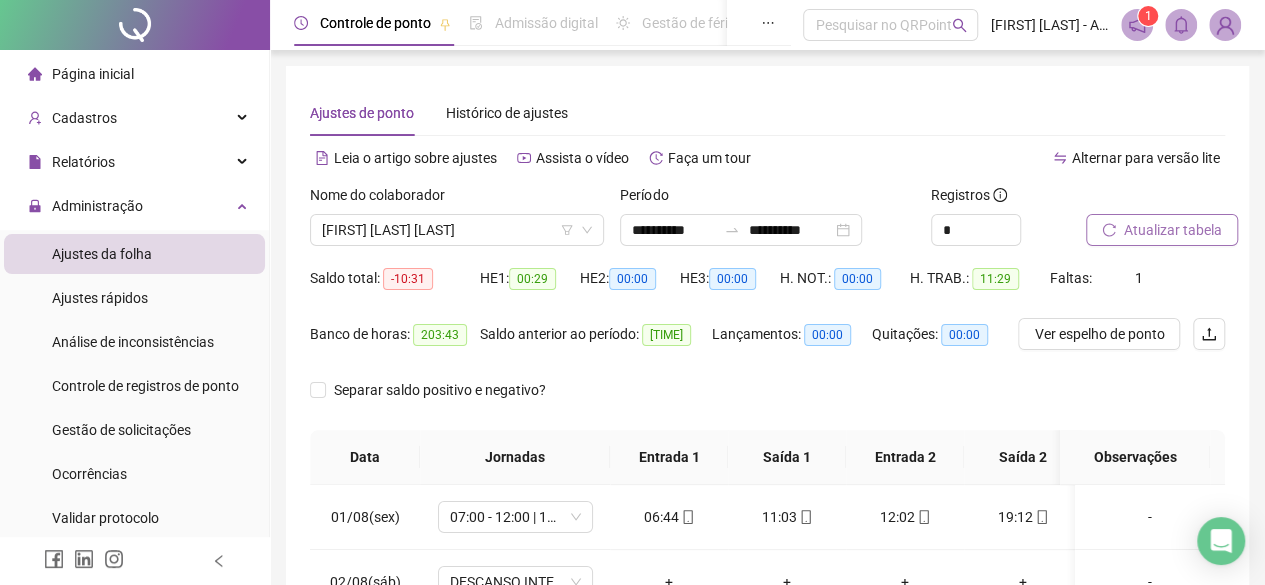 click on "Atualizar tabela" at bounding box center (1173, 230) 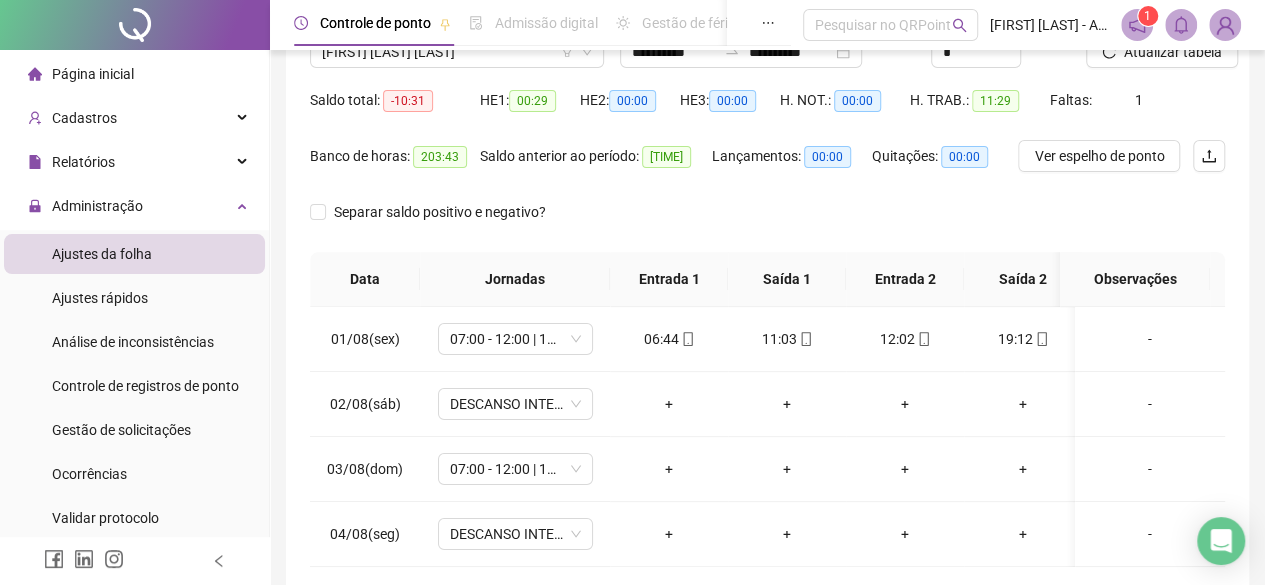 scroll, scrollTop: 180, scrollLeft: 0, axis: vertical 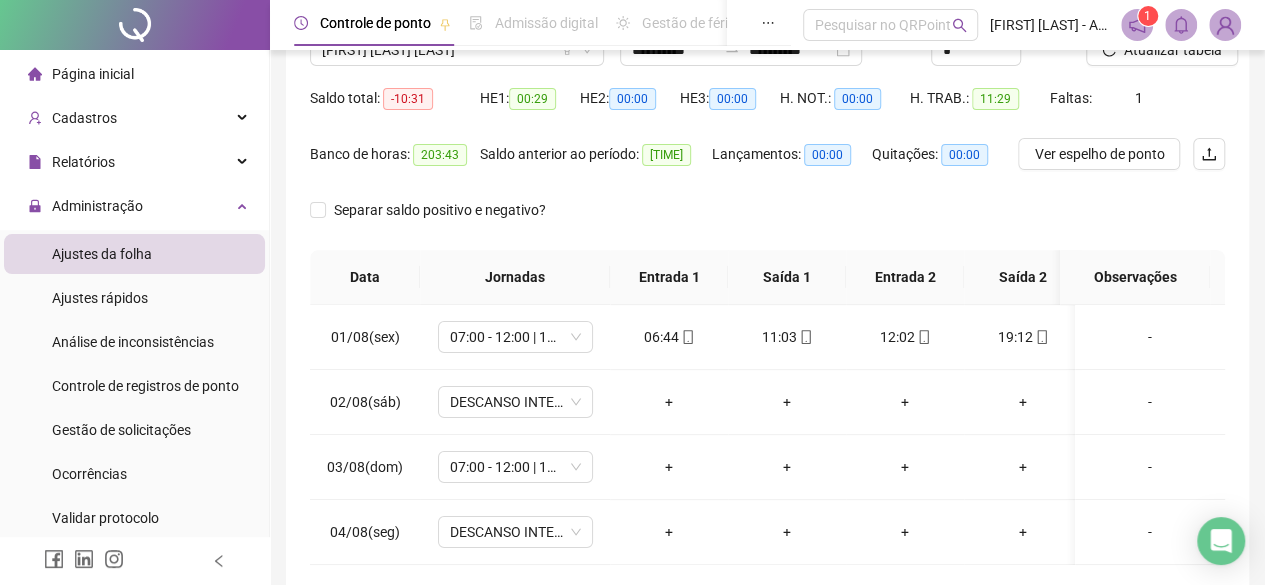 click on "Nome do colaborador ANA PAULA FARIAS DE OLIVEIRA" at bounding box center (457, 43) 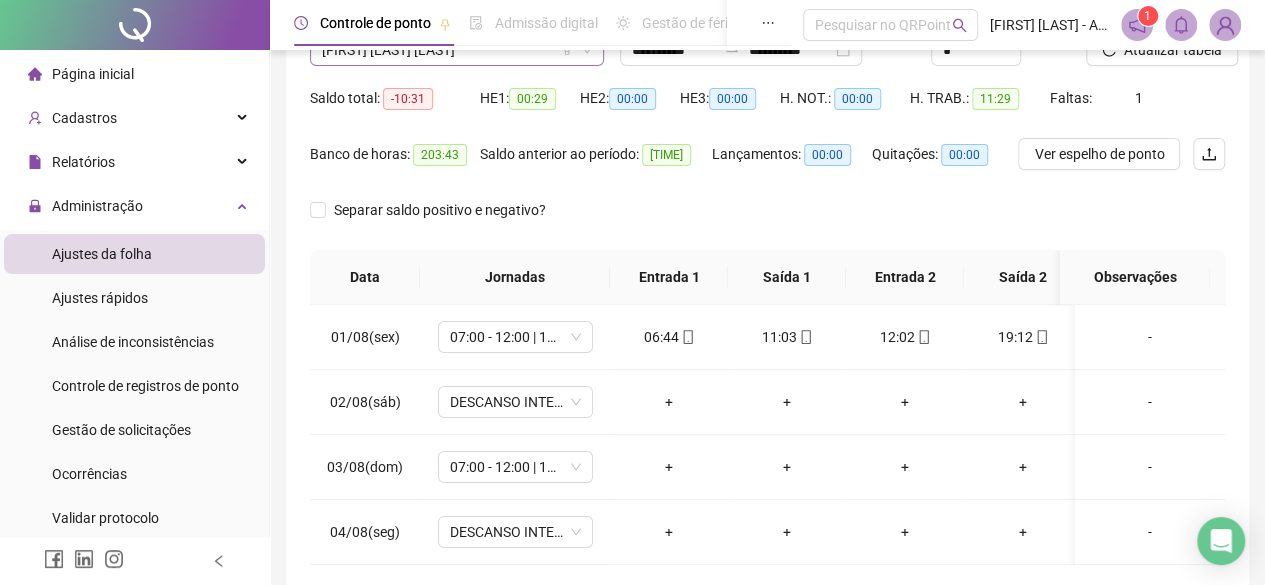 click on "ANA PAULA FARIAS DE OLIVEIRA" at bounding box center [457, 50] 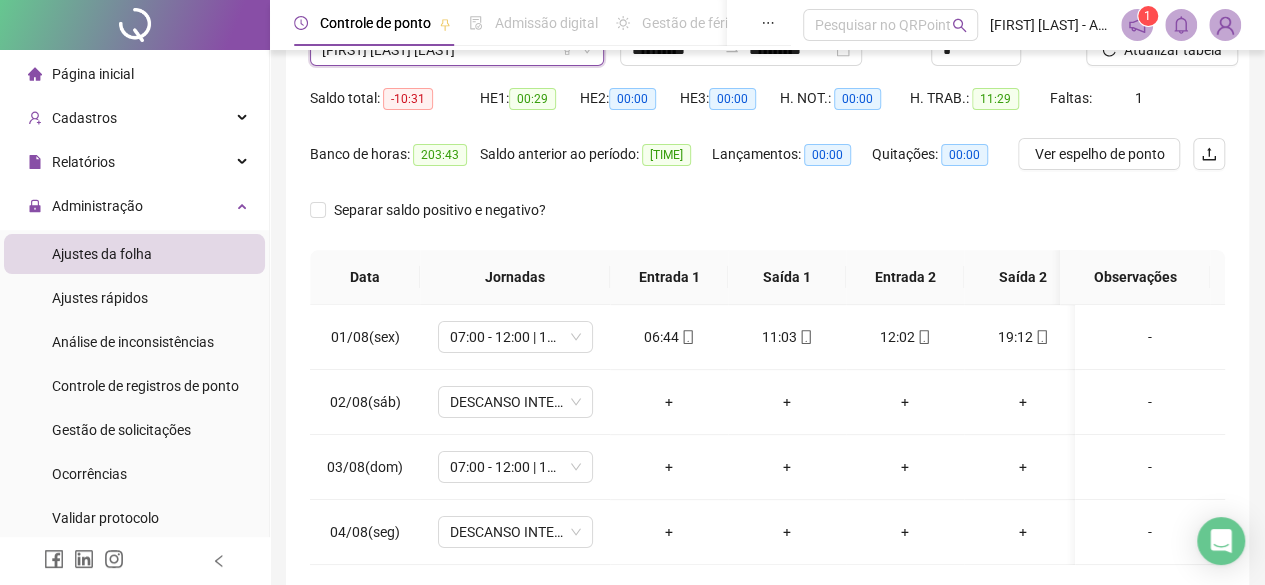 drag, startPoint x: 390, startPoint y: 62, endPoint x: 376, endPoint y: 63, distance: 14.035668 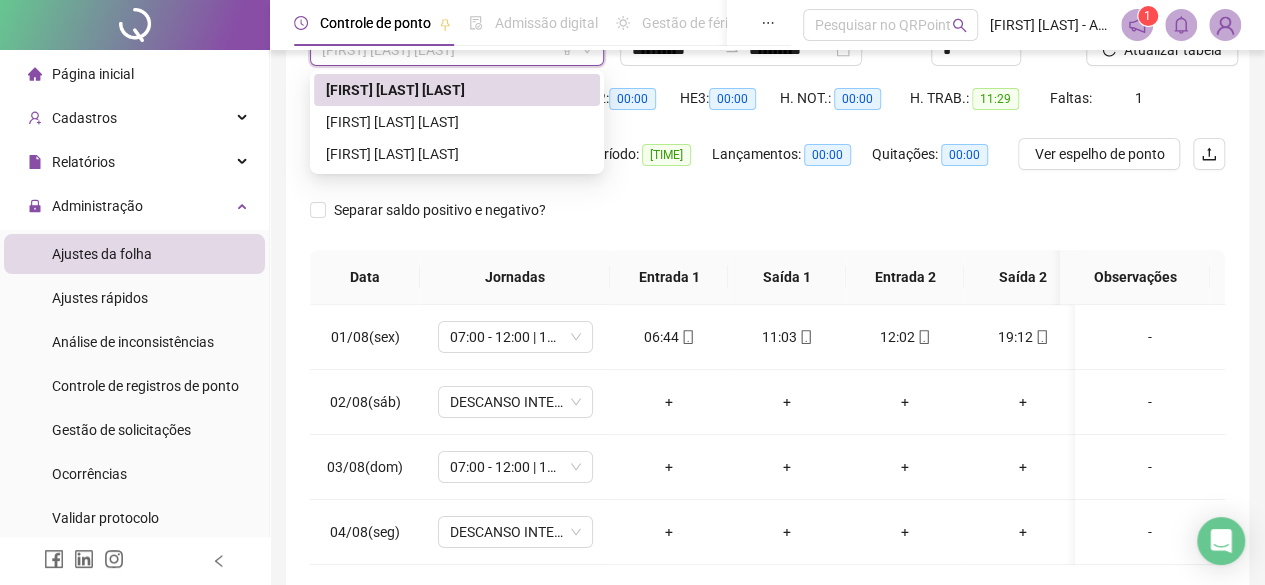 click on "ANA PAULA FARIAS DE OLIVEIRA" at bounding box center [457, 90] 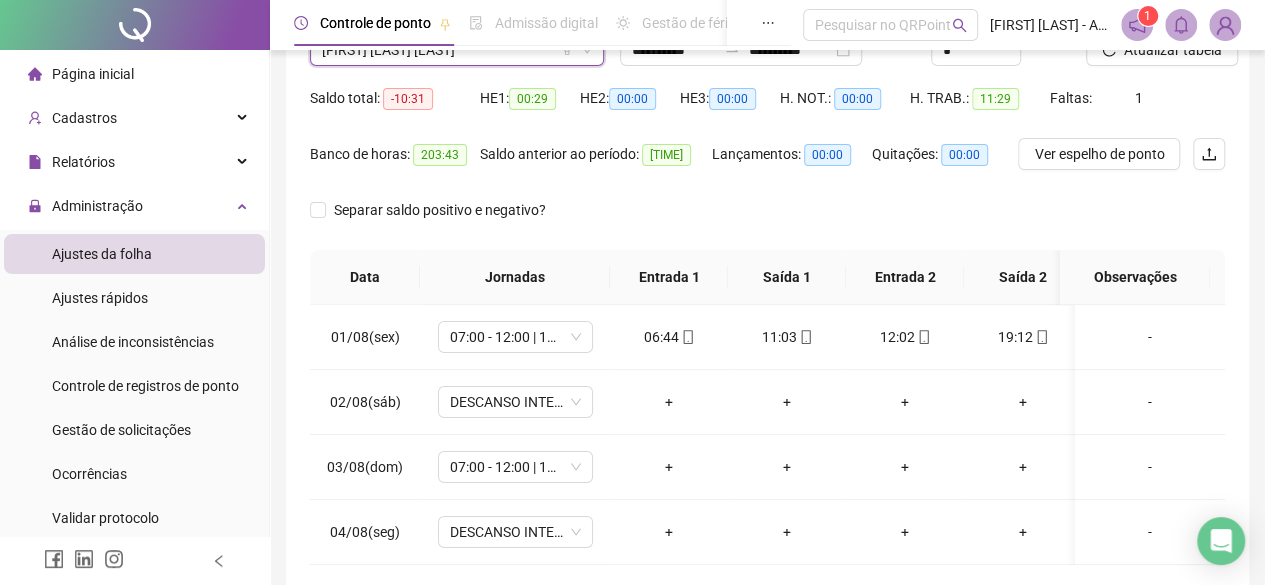 click on "Controle de ponto" at bounding box center (372, 23) 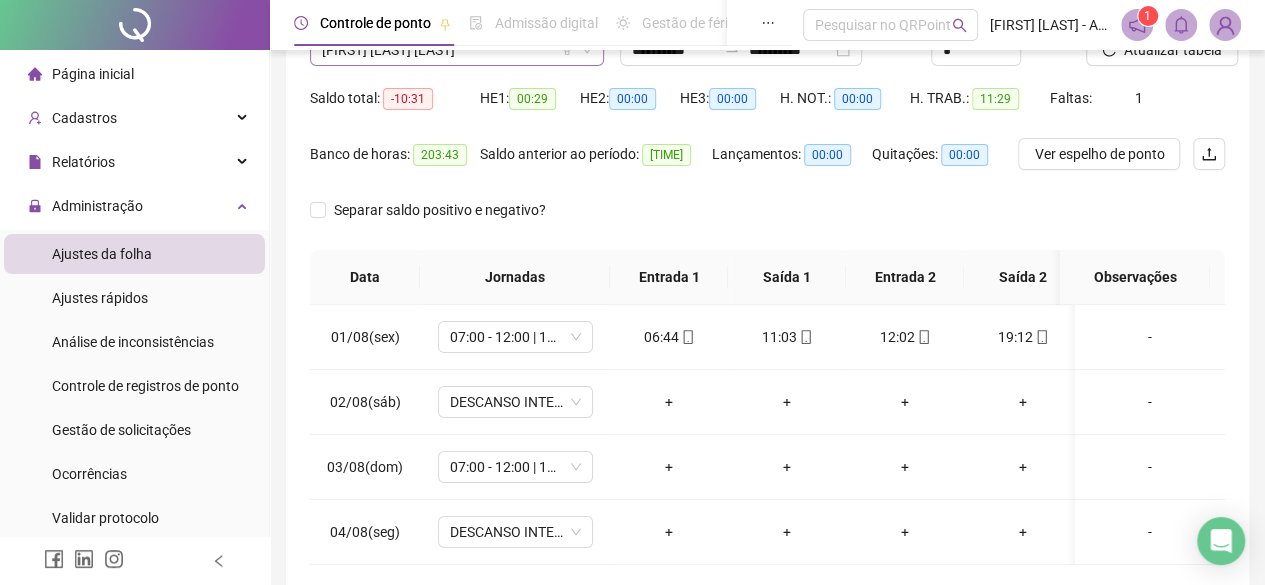 click on "ANA PAULA FARIAS DE OLIVEIRA" at bounding box center [457, 50] 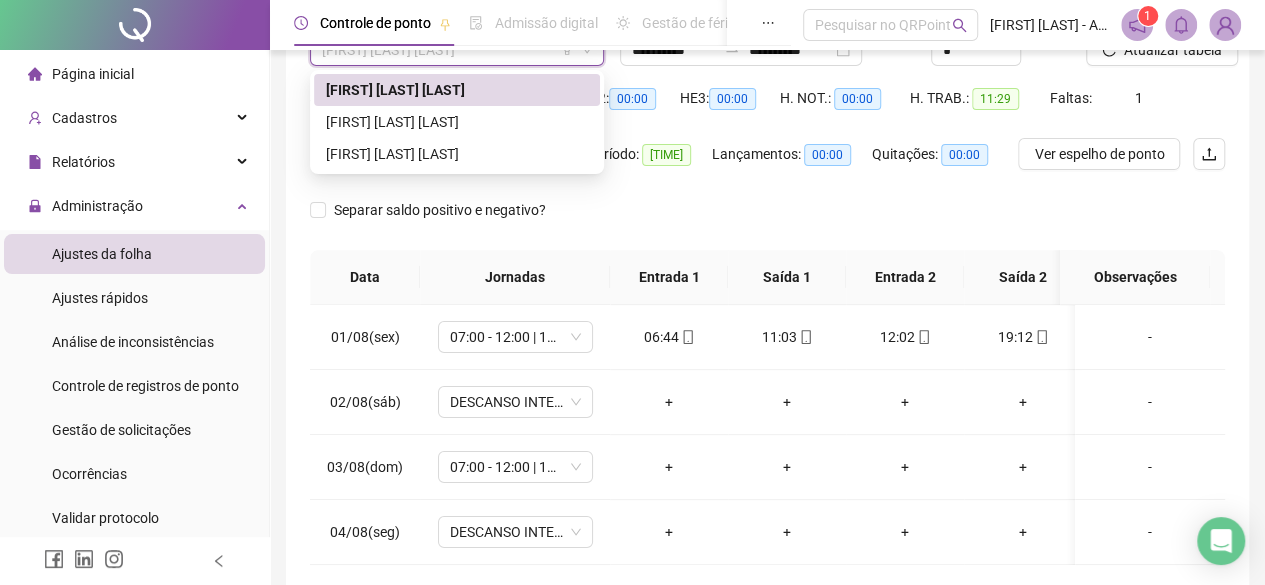 click on "ANA PAULA FARIAS DE OLIVEIRA" at bounding box center (457, 90) 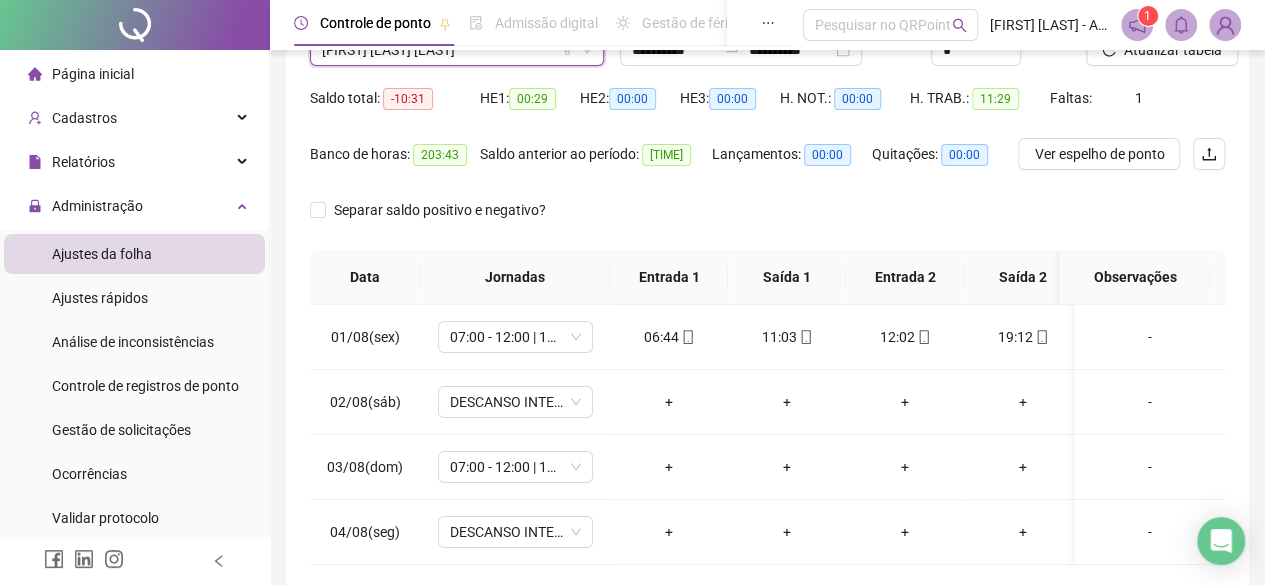 click on "ANA PAULA FARIAS DE OLIVEIRA" at bounding box center [457, 50] 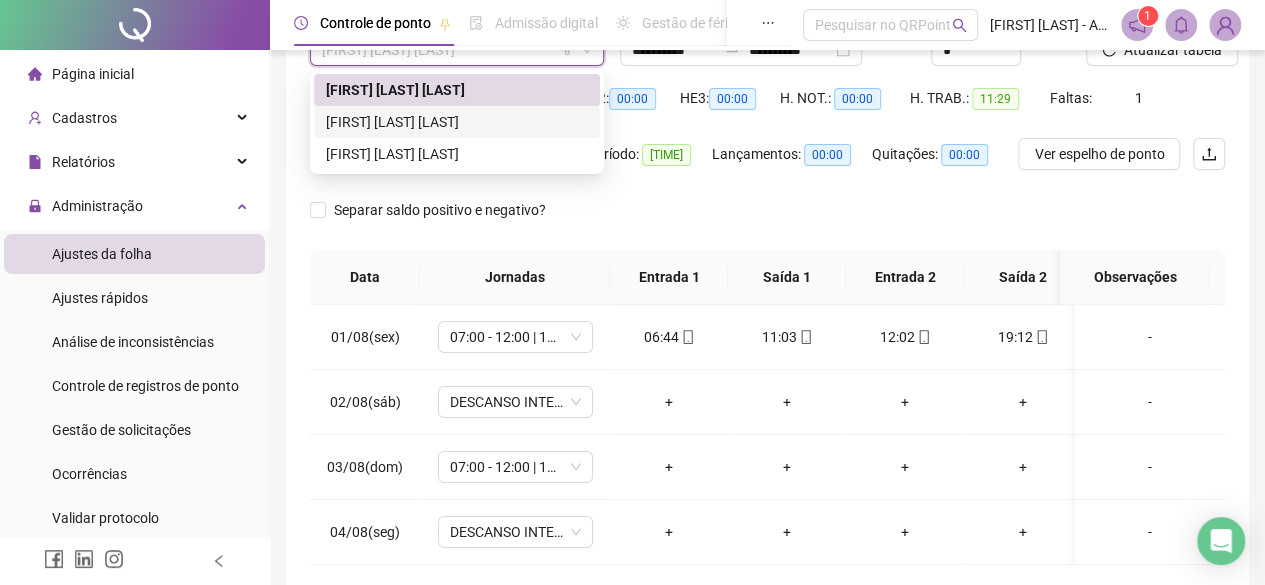 click on "MARCELA DE SOUSA DOS SANTOS" at bounding box center (457, 122) 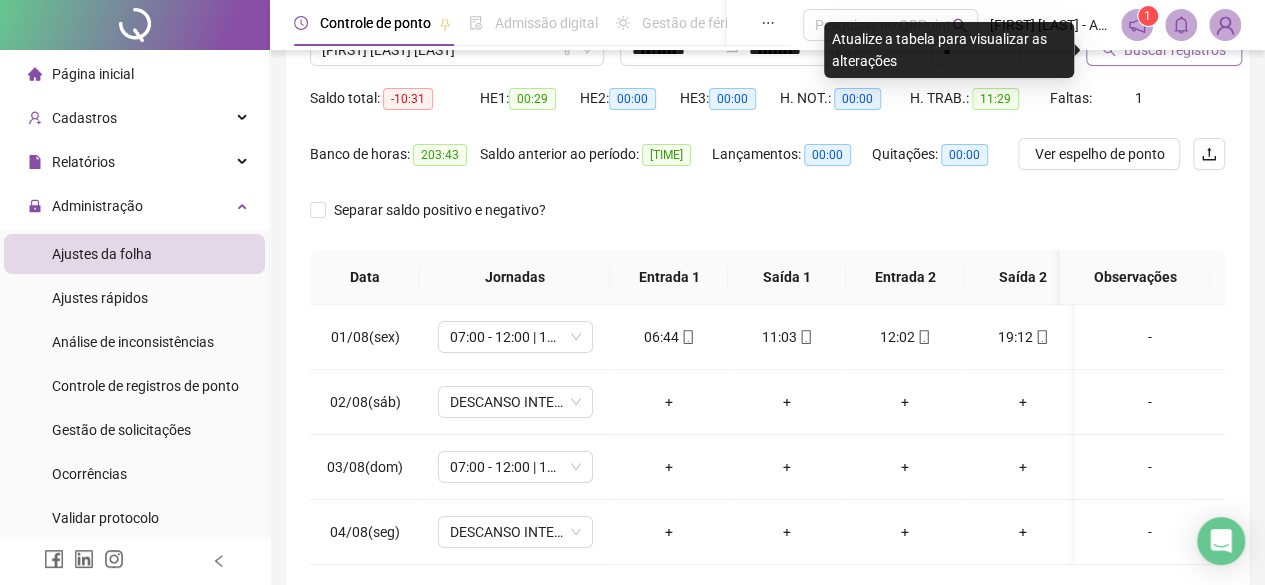 click on "Buscar registros" at bounding box center [1164, 50] 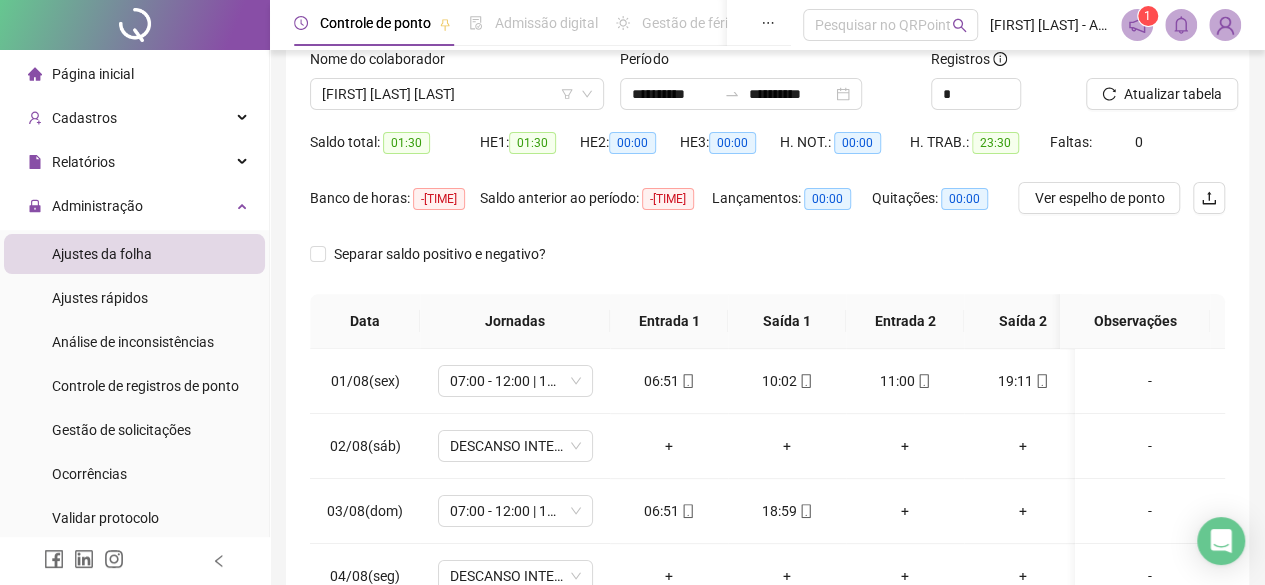 scroll, scrollTop: 132, scrollLeft: 0, axis: vertical 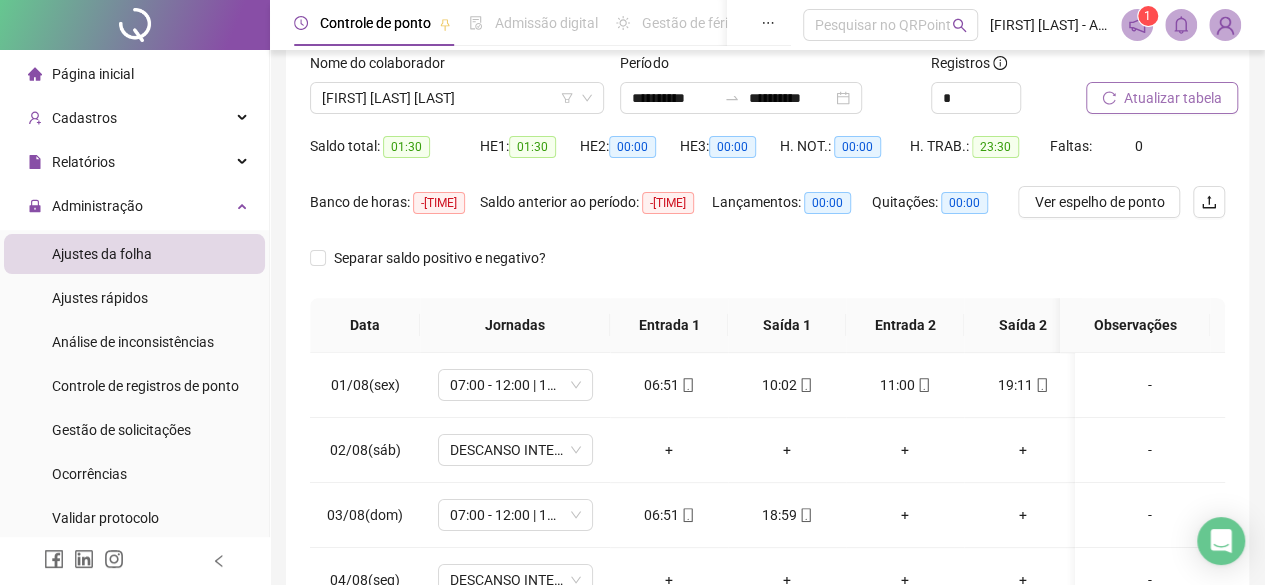 click on "Atualizar tabela" at bounding box center [1162, 98] 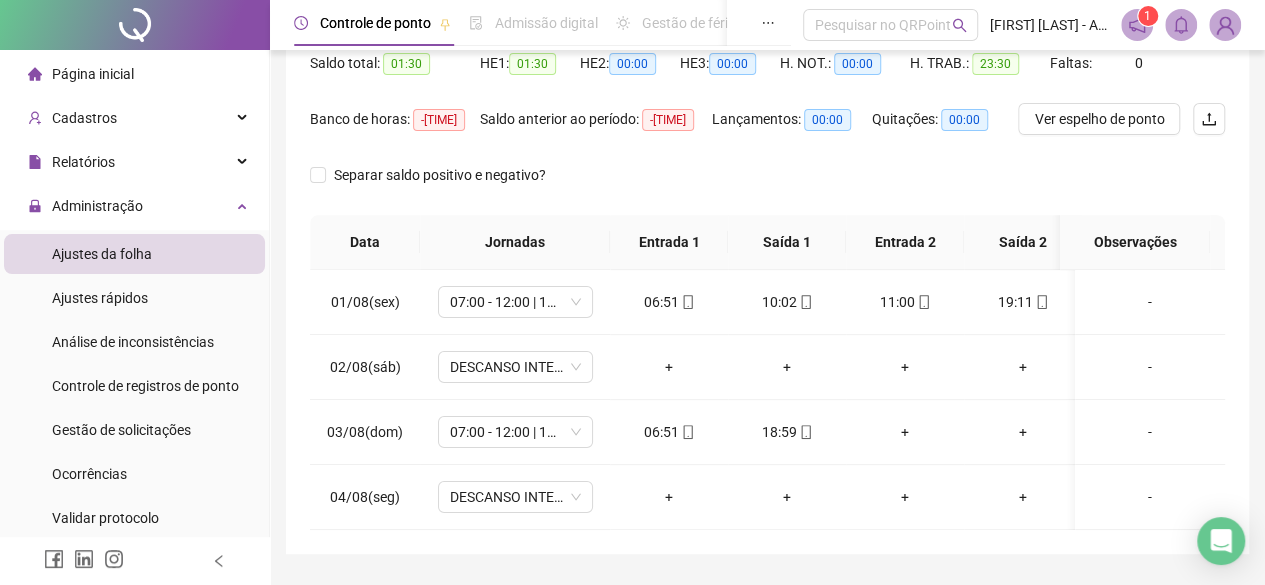 scroll, scrollTop: 283, scrollLeft: 0, axis: vertical 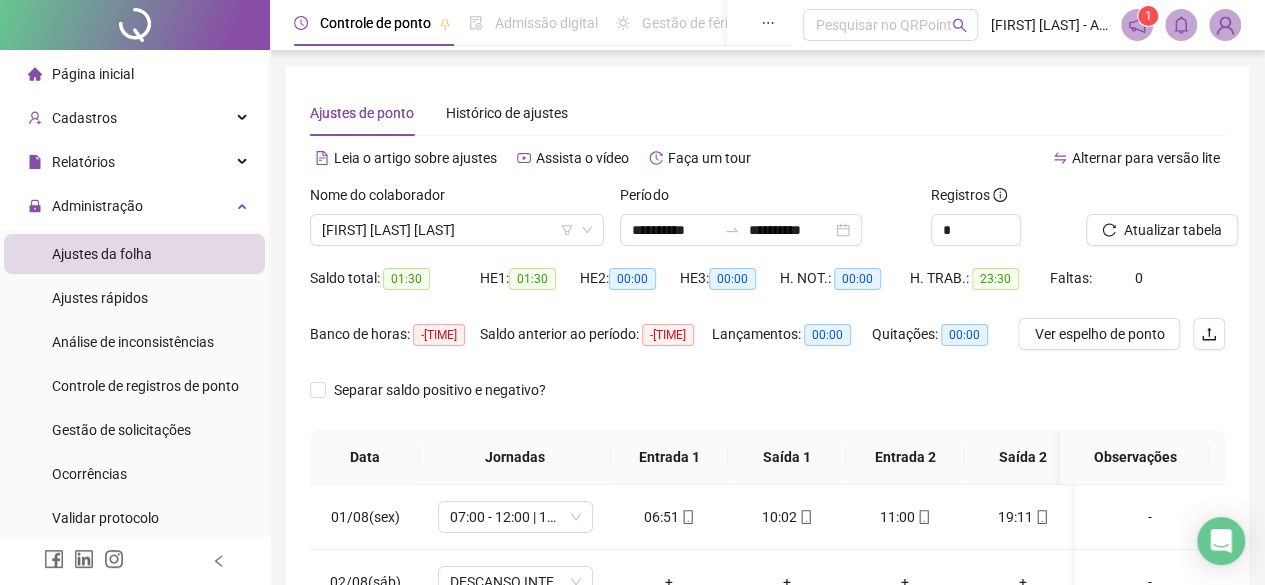 click on "MARCELA DE SOUSA DOS SANTOS" at bounding box center (457, 230) 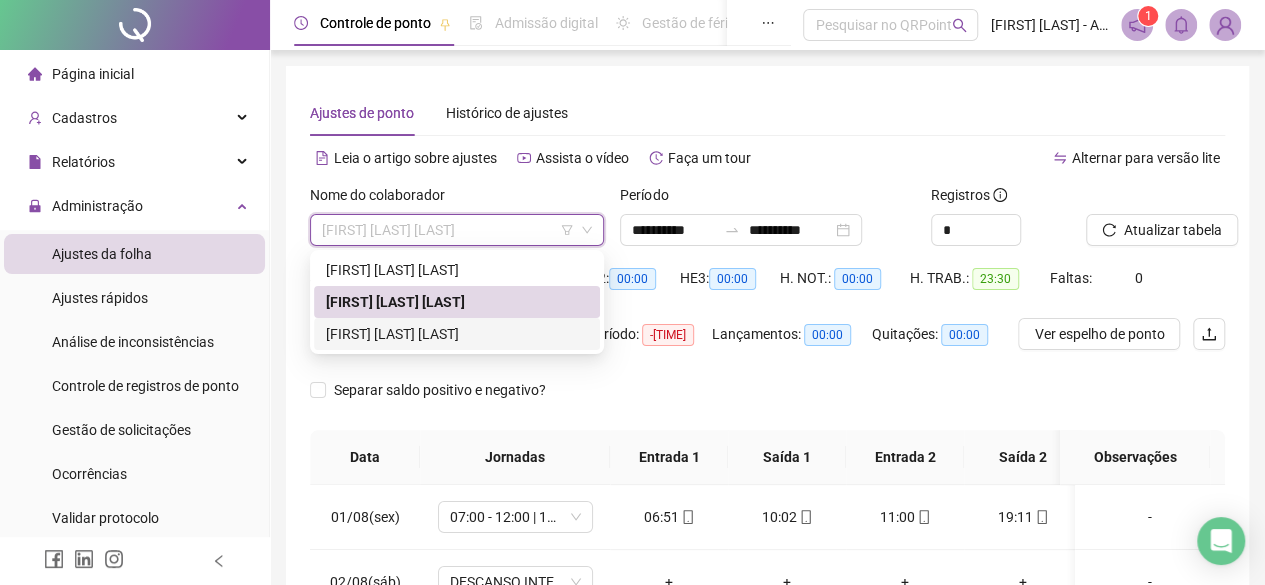 click on "VANESSA REGINA DA SILVA PINHEIRO" at bounding box center (457, 334) 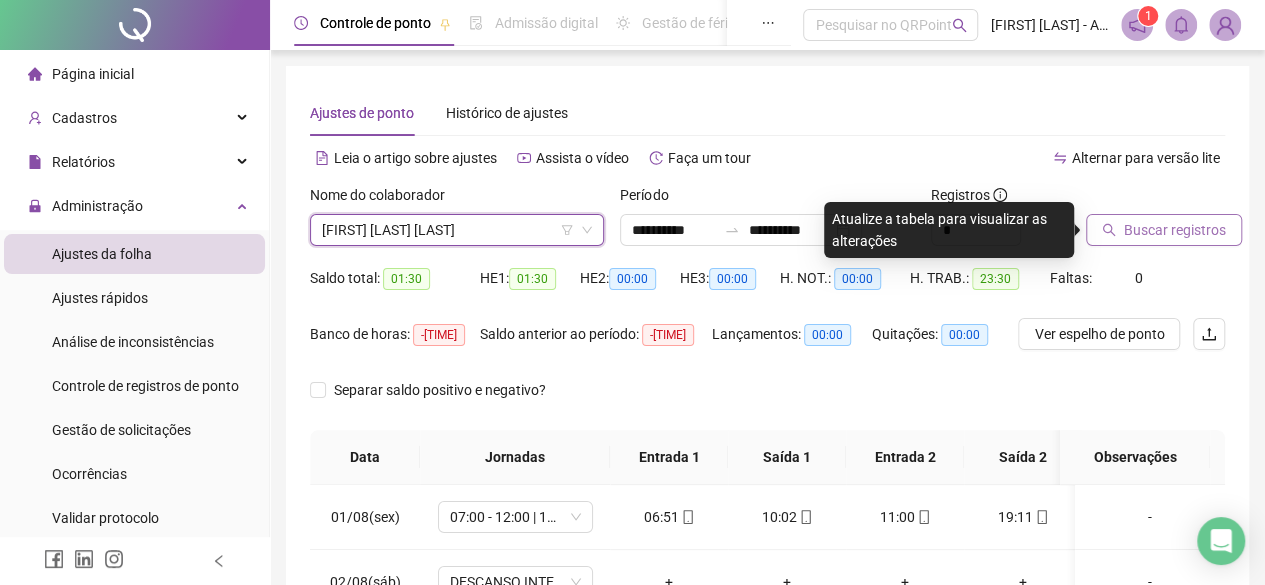 click on "Buscar registros" at bounding box center [1164, 230] 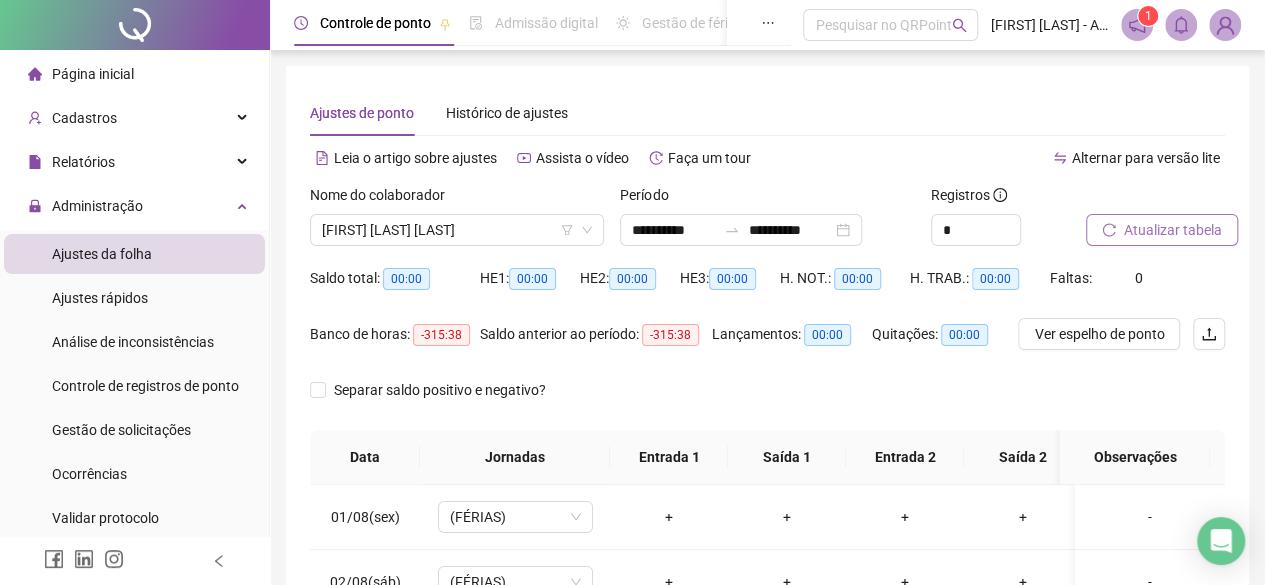 click on "Atualizar tabela" at bounding box center [1162, 230] 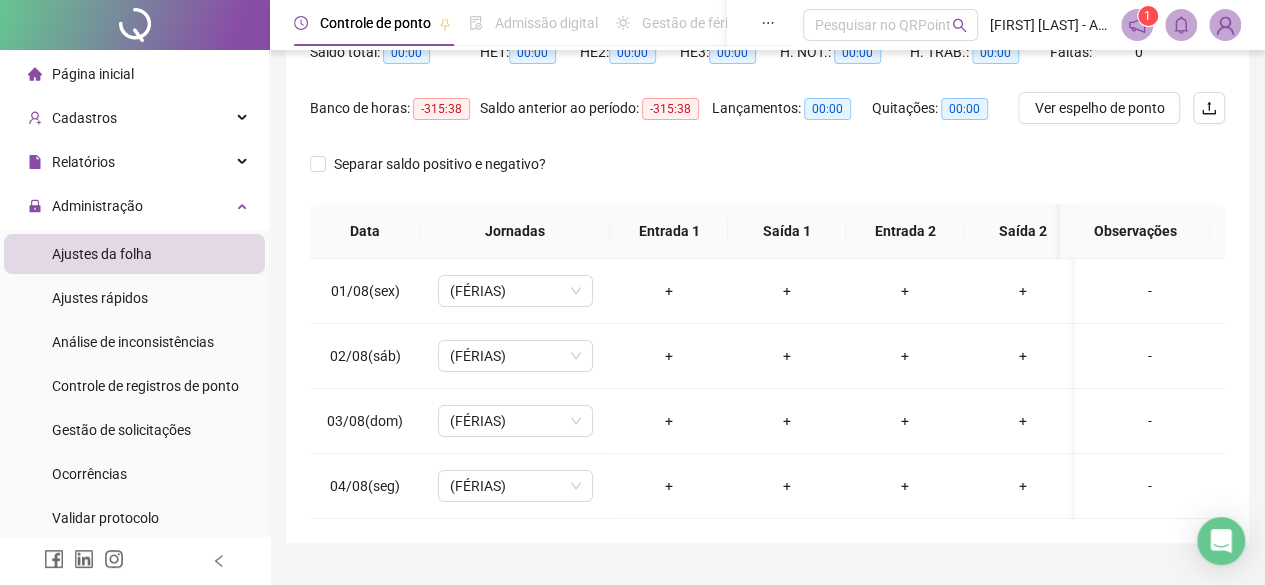 scroll, scrollTop: 244, scrollLeft: 0, axis: vertical 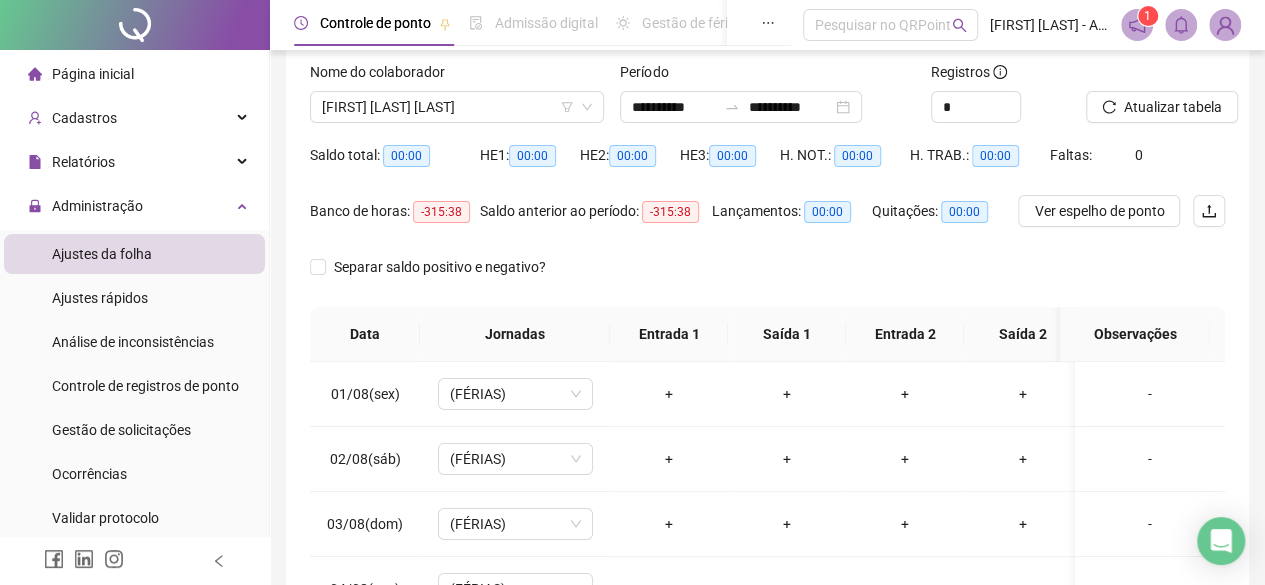 click on "Atualizar tabela" at bounding box center (1155, 100) 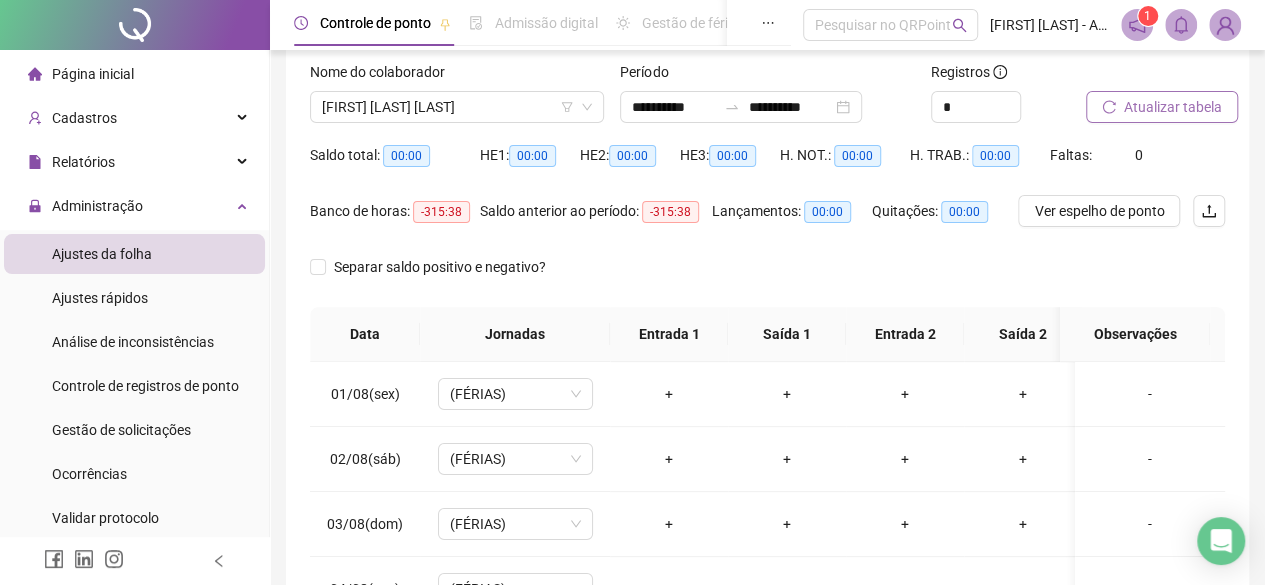 click on "Atualizar tabela" at bounding box center [1173, 107] 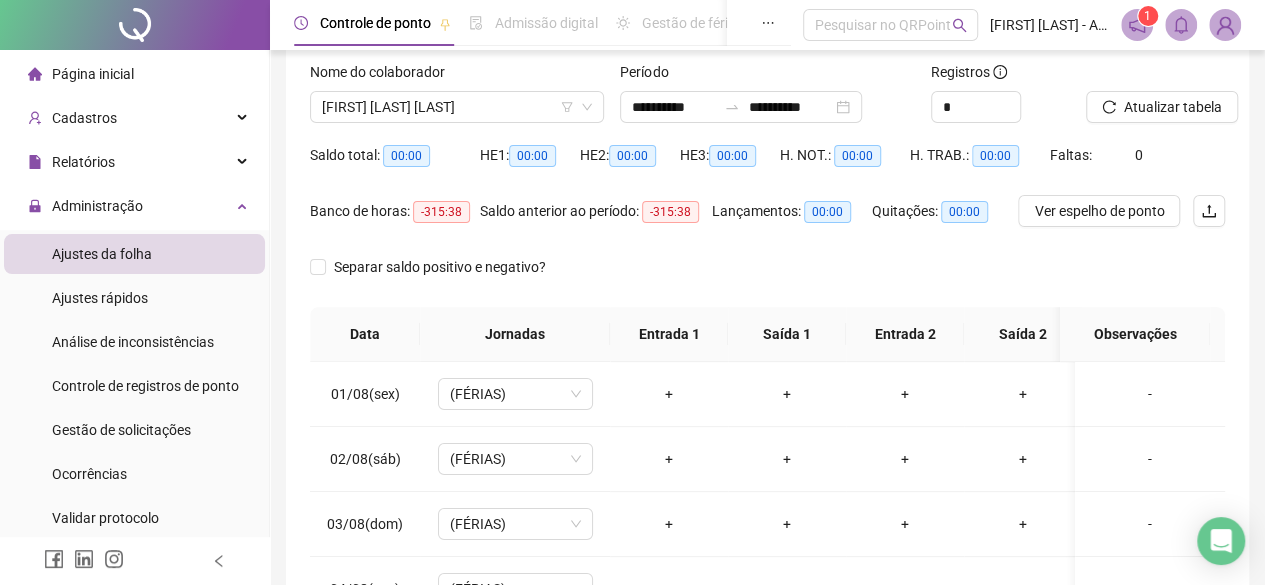click on "0" at bounding box center (1139, 155) 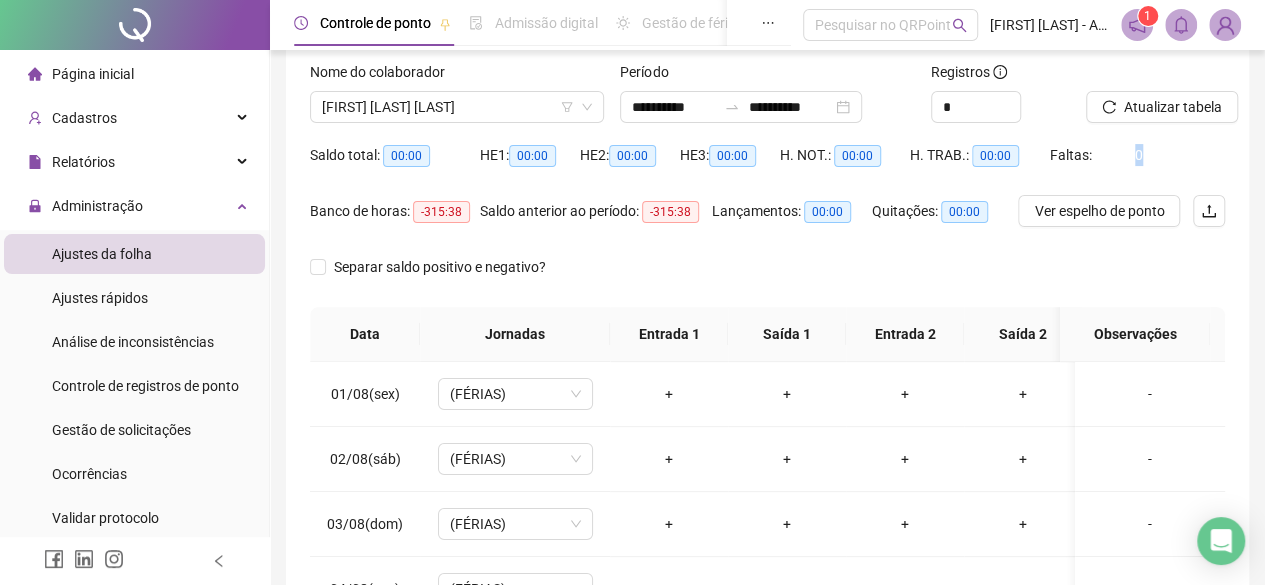 click on "0" at bounding box center [1139, 155] 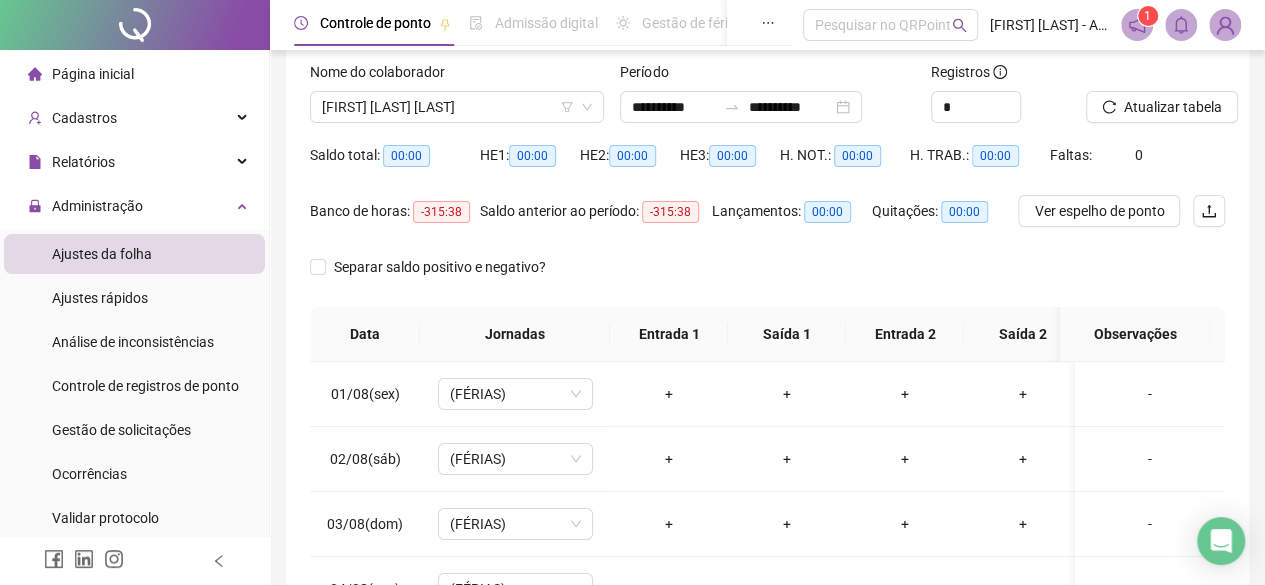 click on "Faltas:" at bounding box center [1072, 155] 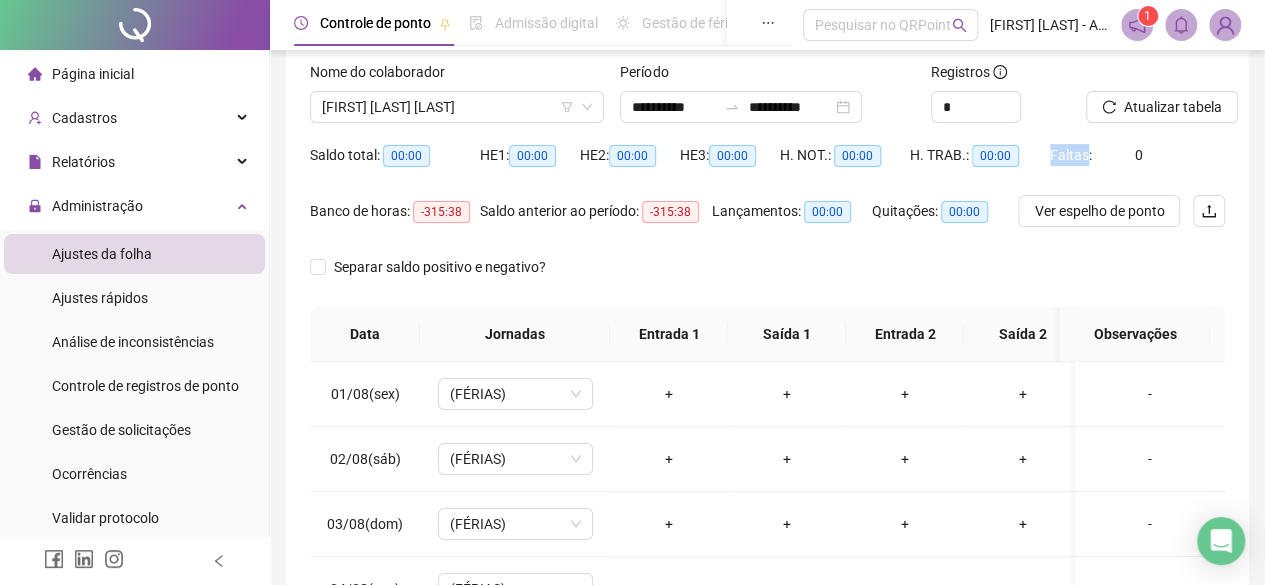click on "Faltas:" at bounding box center [1072, 155] 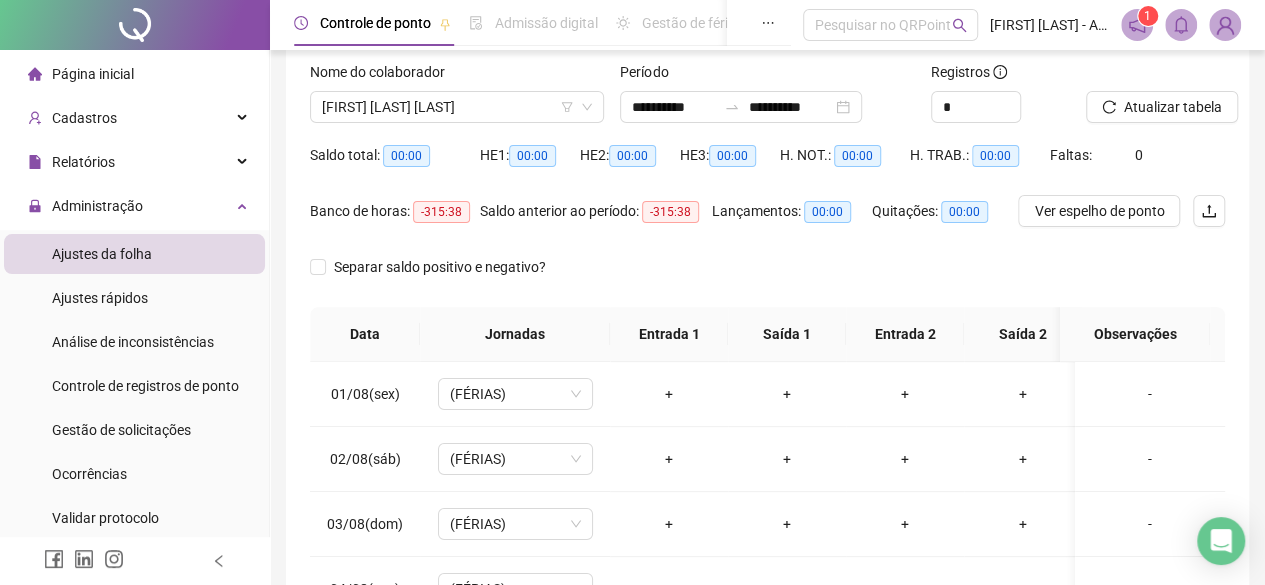 click on "Faltas:   0" at bounding box center [1088, 155] 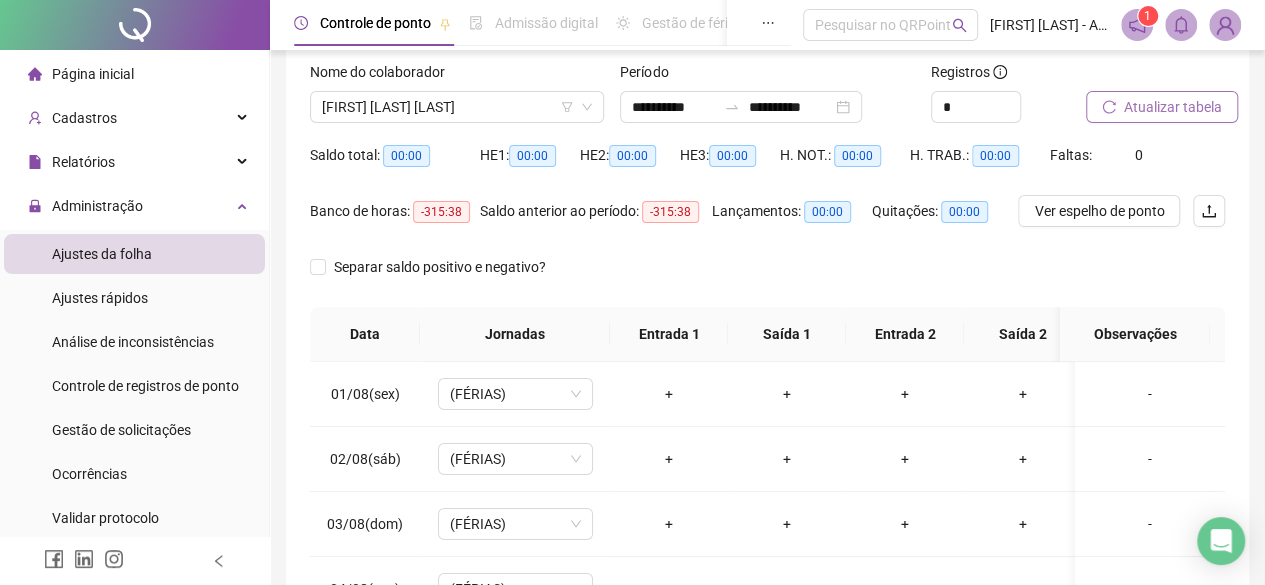 click on "Atualizar tabela" at bounding box center (1162, 107) 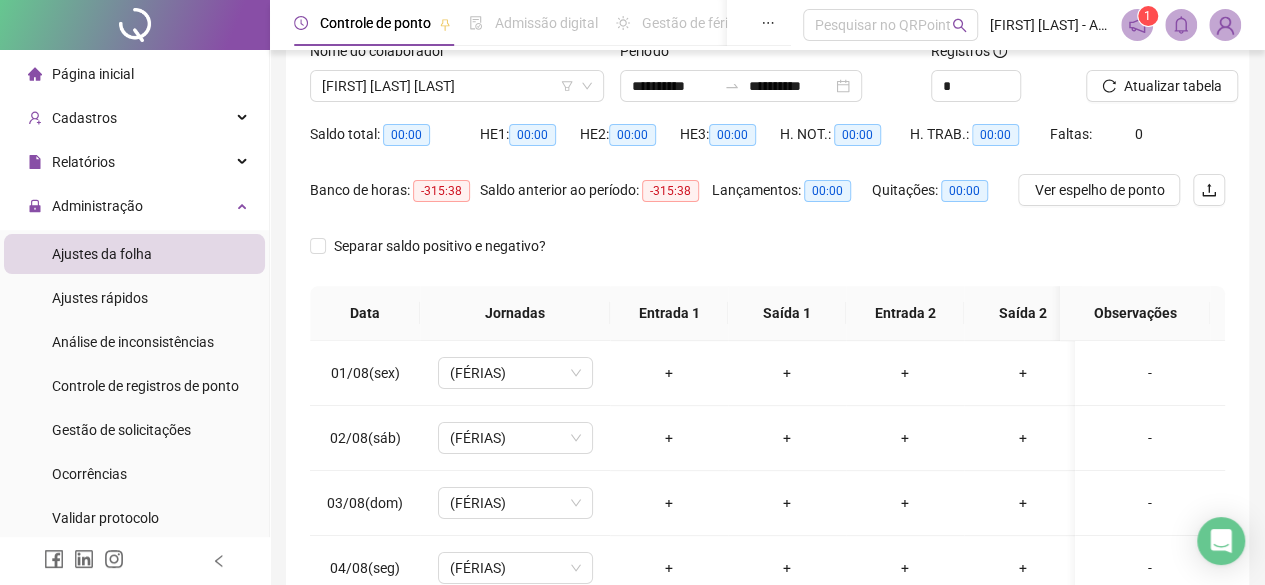 scroll, scrollTop: 141, scrollLeft: 0, axis: vertical 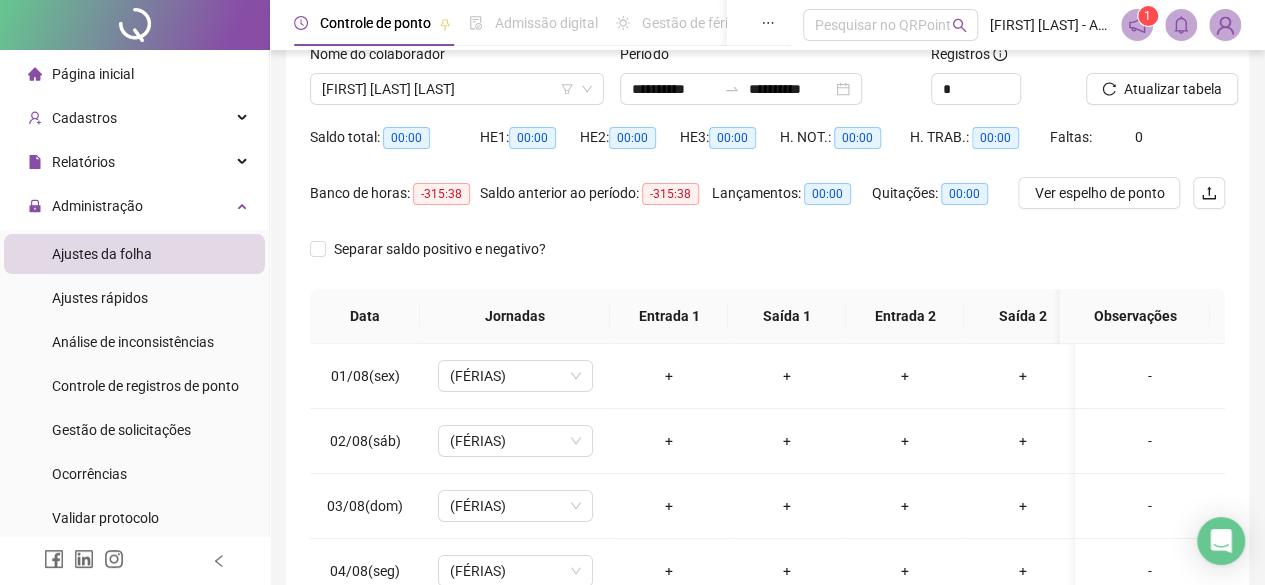 click on "Nome do colaborador VANESSA REGINA DA SILVA PINHEIRO" at bounding box center [457, 82] 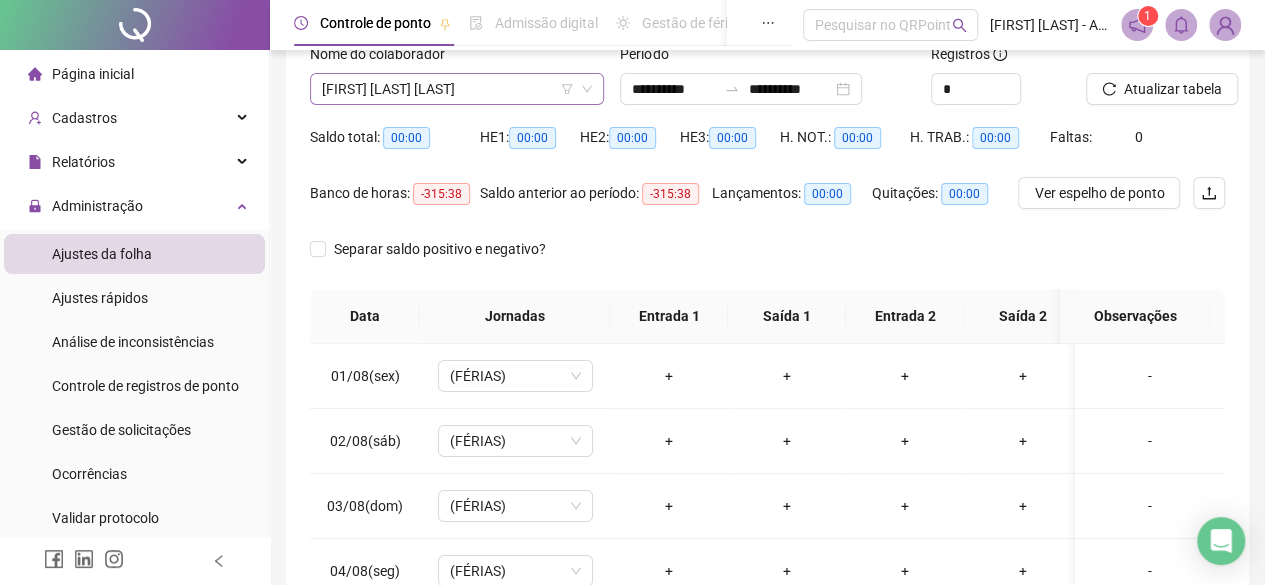 click on "VANESSA REGINA DA SILVA PINHEIRO" at bounding box center [457, 89] 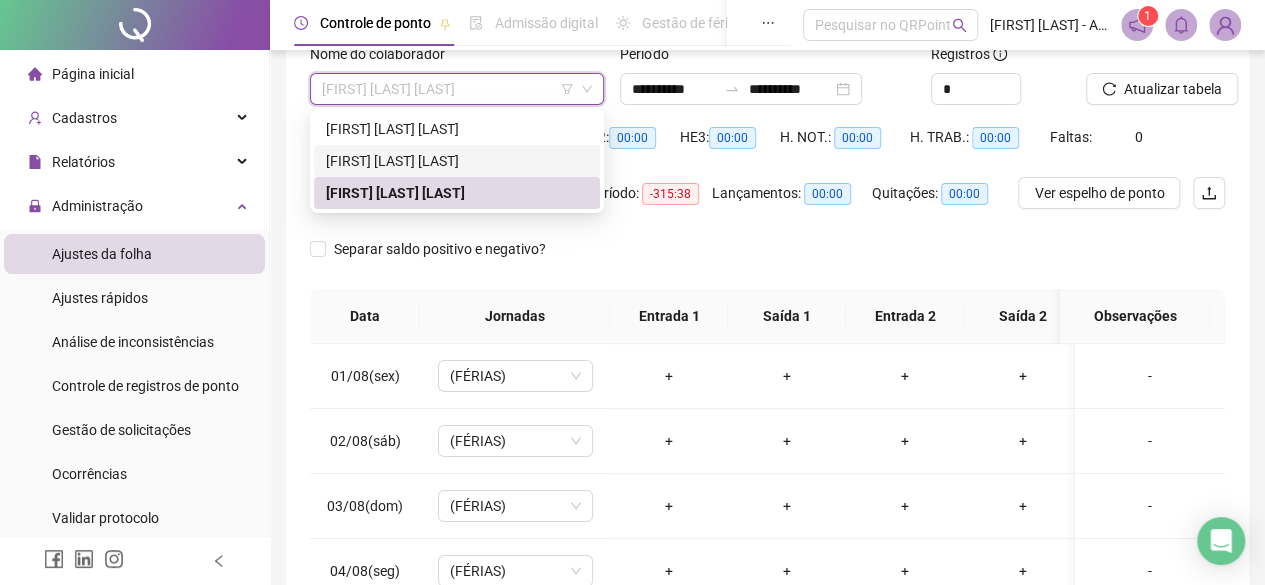 click on "MARCELA DE SOUSA DOS SANTOS" at bounding box center (457, 161) 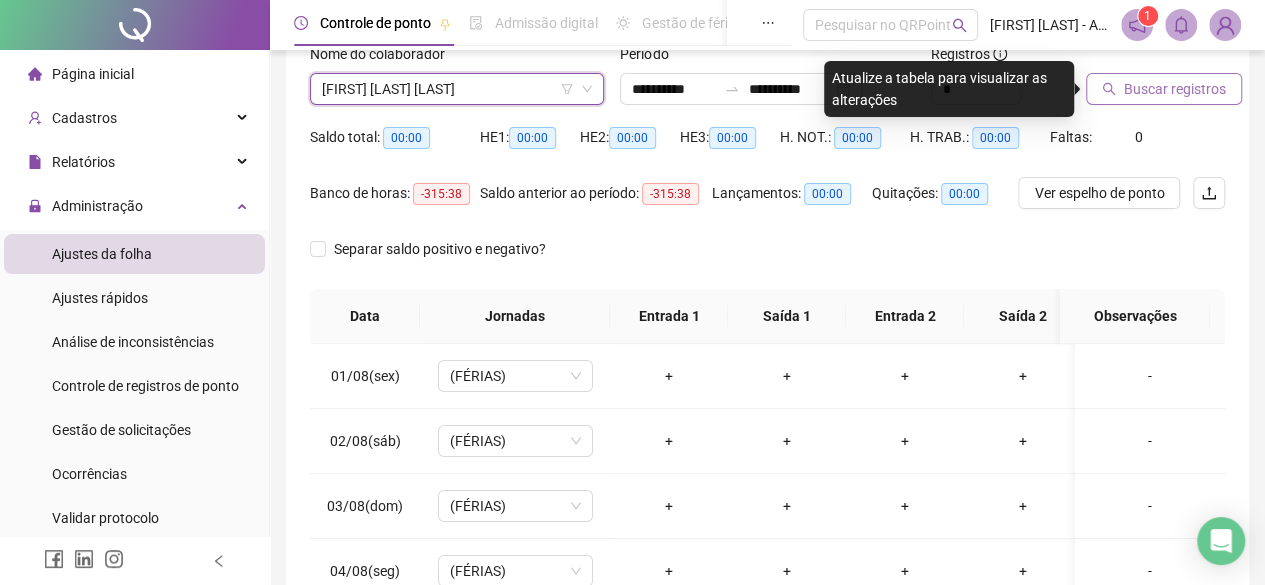 click on "Buscar registros" at bounding box center (1175, 89) 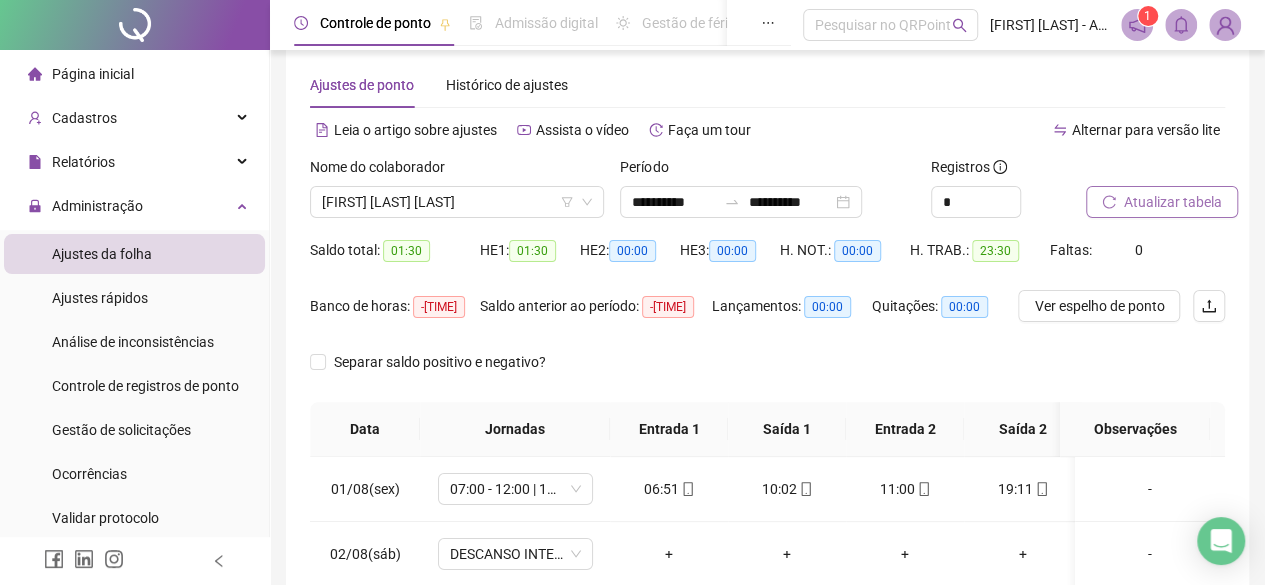 scroll, scrollTop: 0, scrollLeft: 0, axis: both 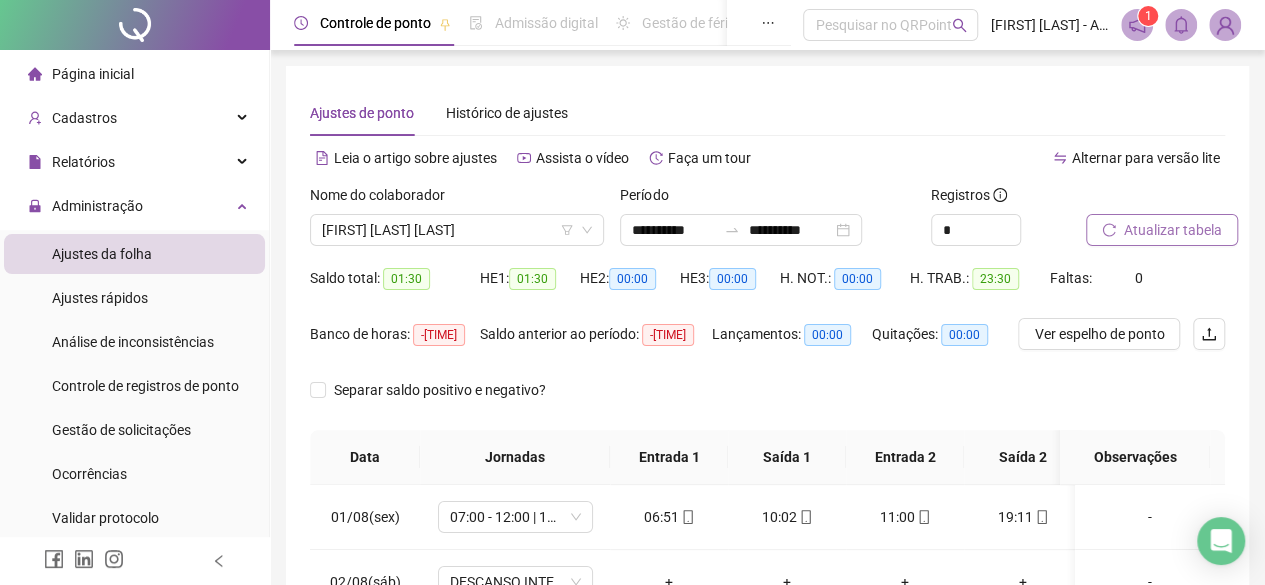 click on "Atualizar tabela" at bounding box center (1173, 230) 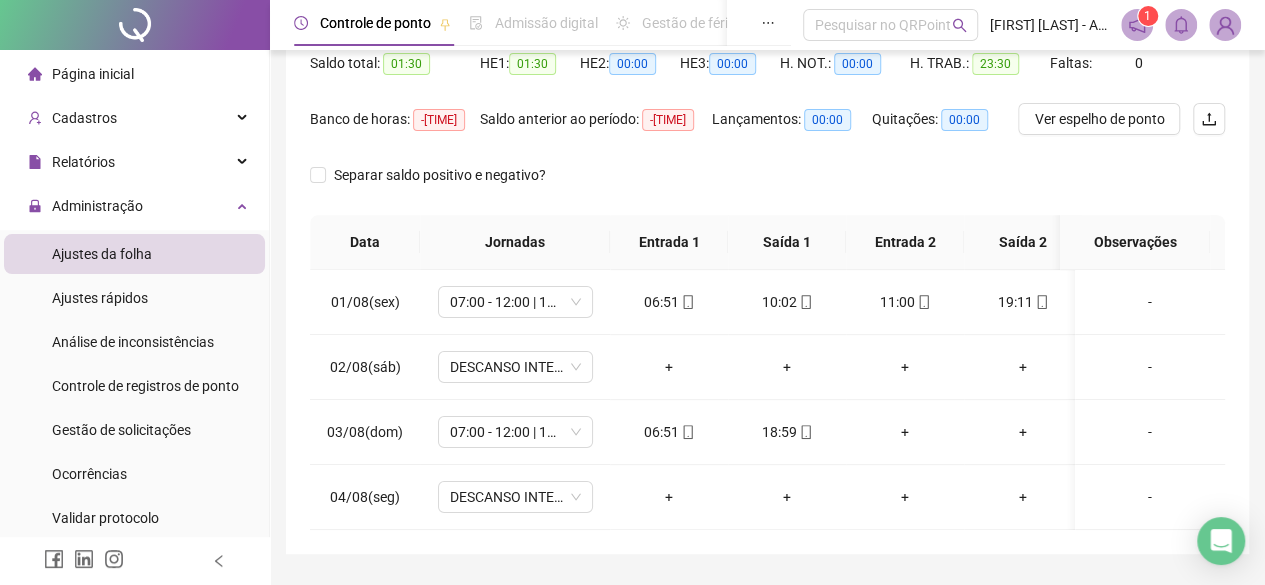 scroll, scrollTop: 114, scrollLeft: 0, axis: vertical 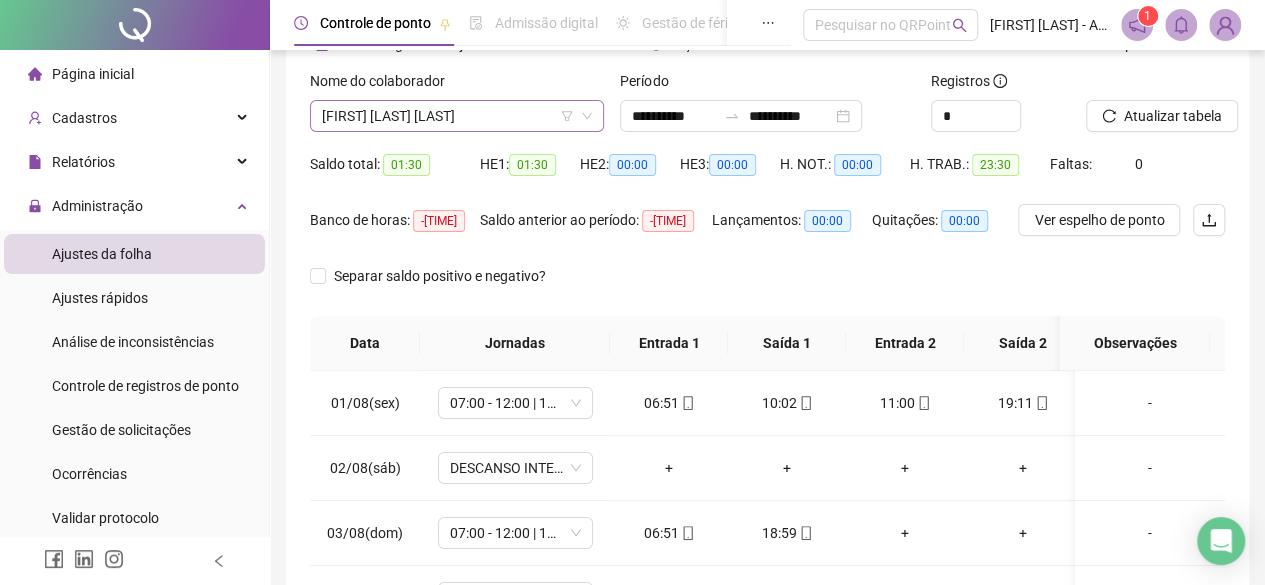 click on "MARCELA DE SOUSA DOS SANTOS" at bounding box center [457, 116] 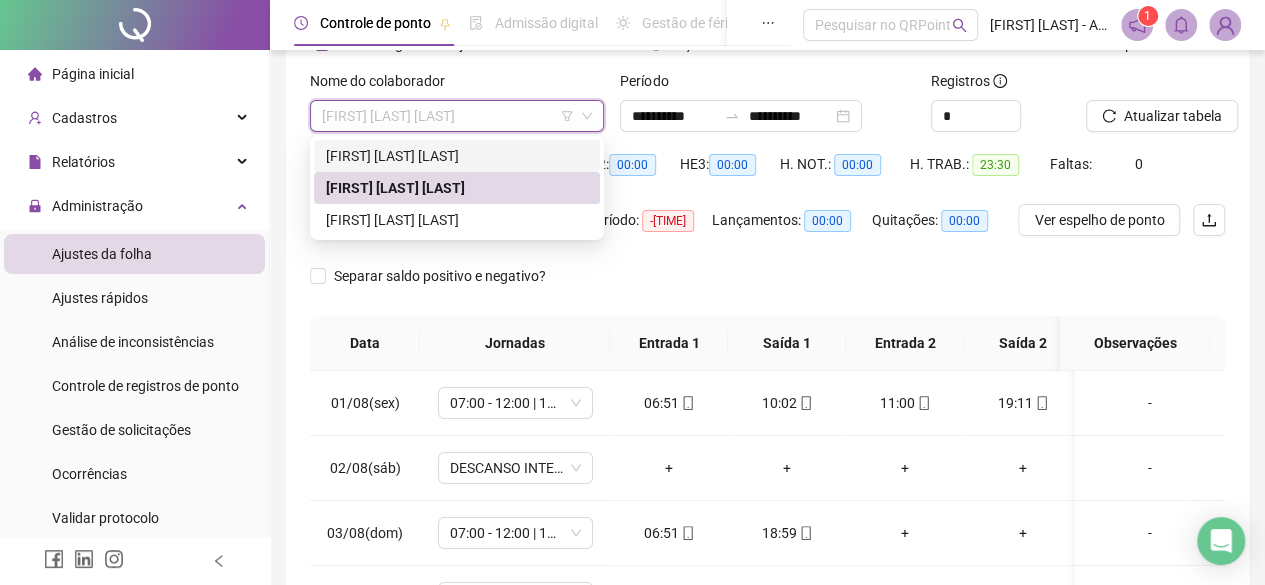 click on "ANA PAULA FARIAS DE OLIVEIRA" at bounding box center (457, 156) 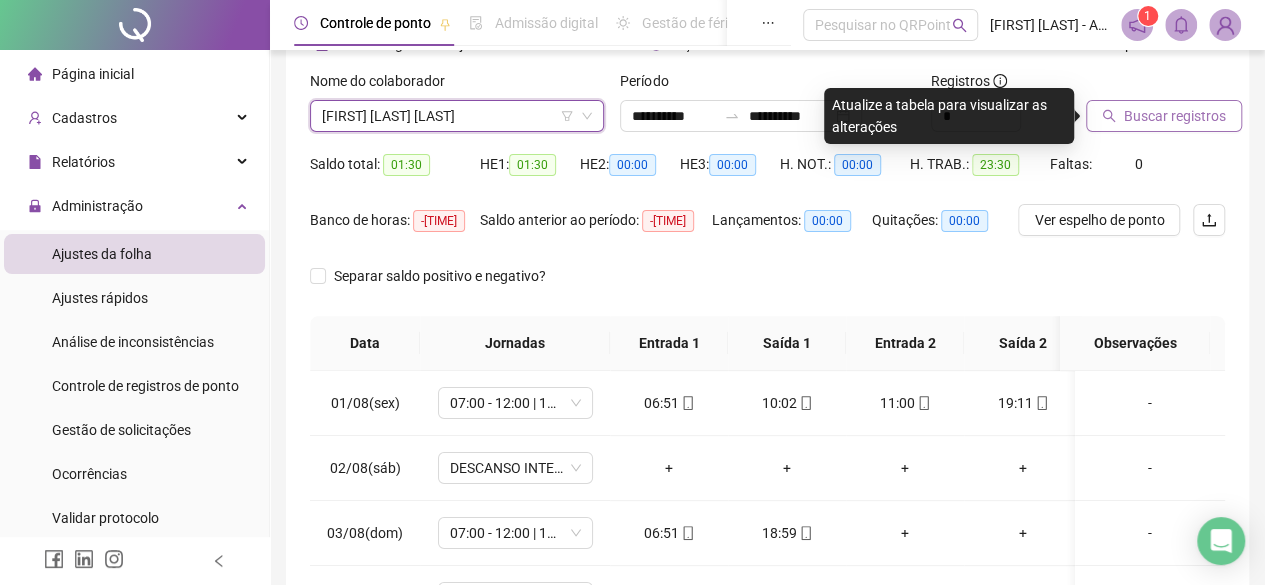 click on "Buscar registros" at bounding box center [1175, 116] 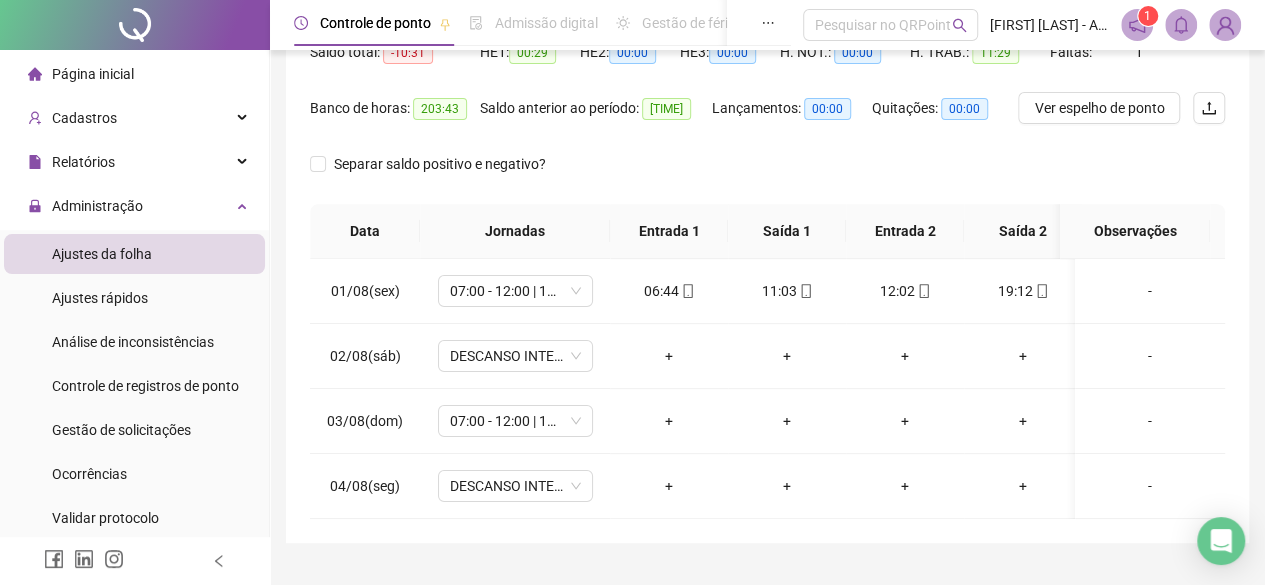 scroll, scrollTop: 219, scrollLeft: 0, axis: vertical 